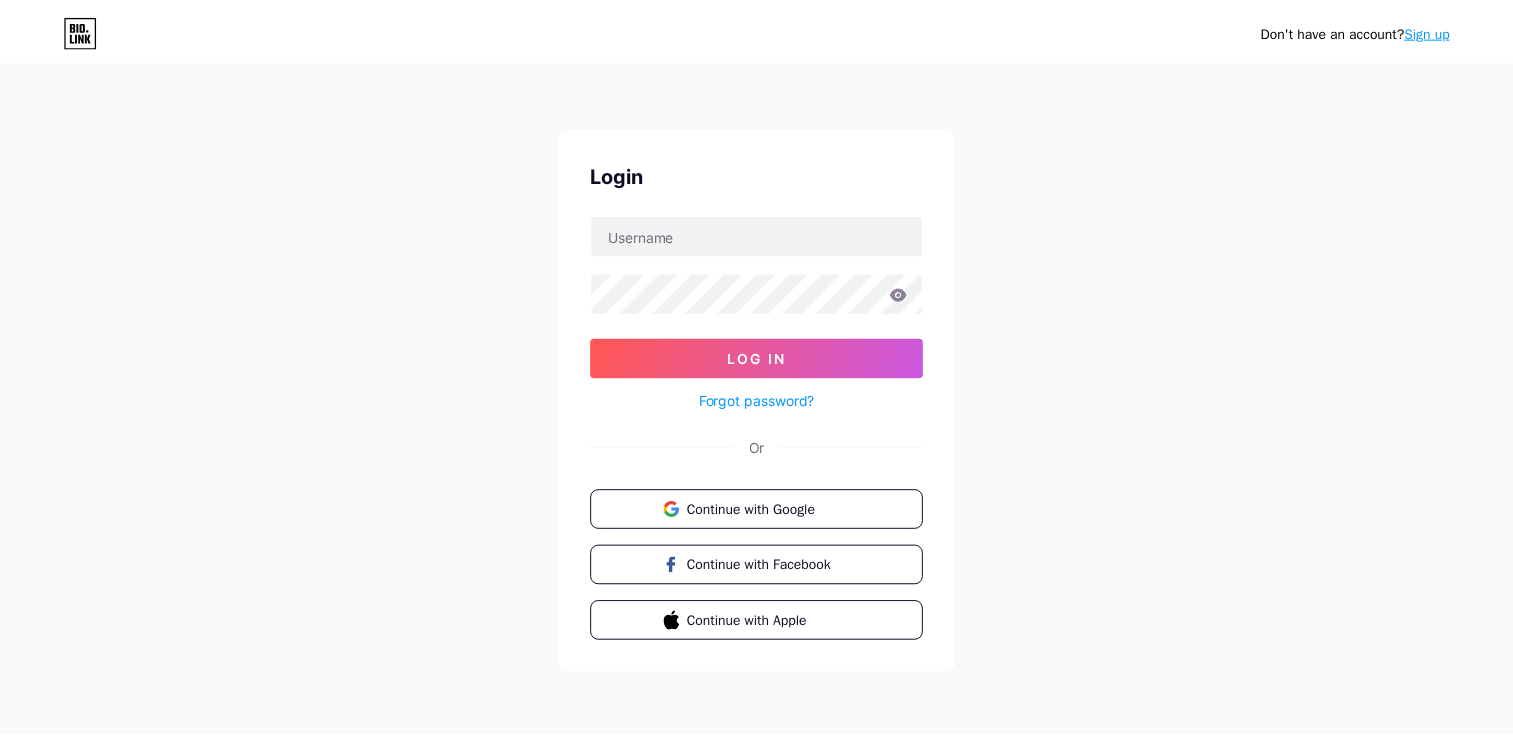 scroll, scrollTop: 0, scrollLeft: 0, axis: both 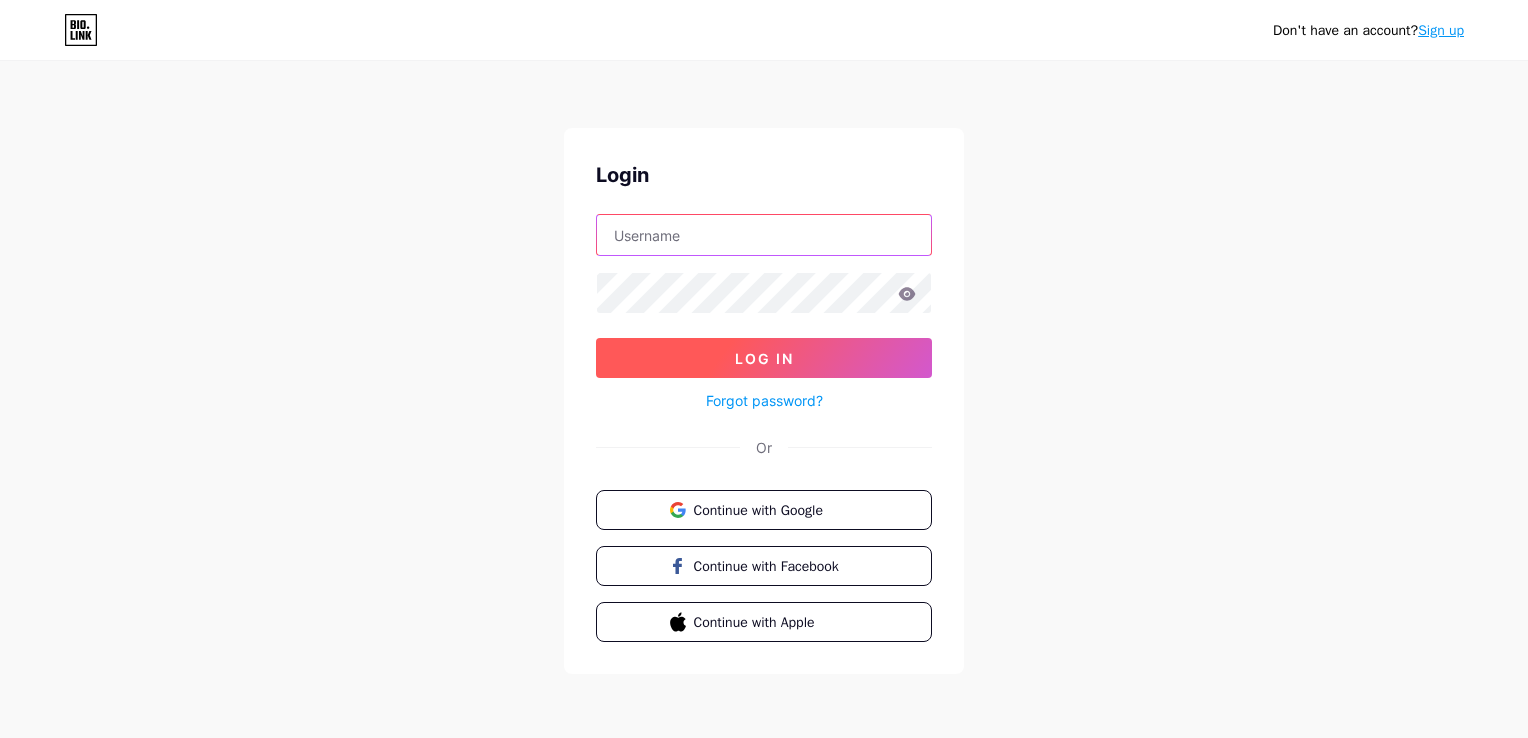 type on "[USERNAME]" 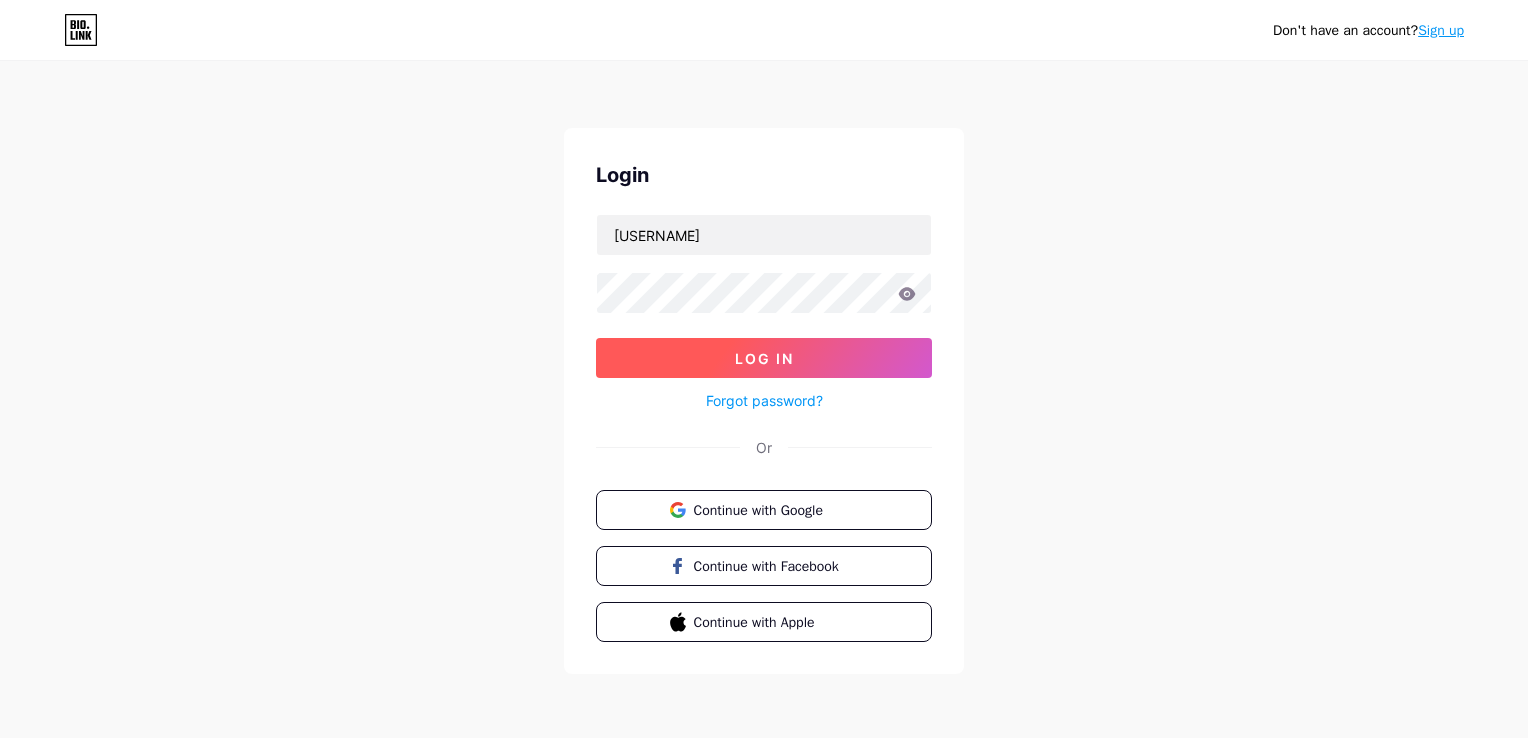 click on "Log In" at bounding box center [764, 358] 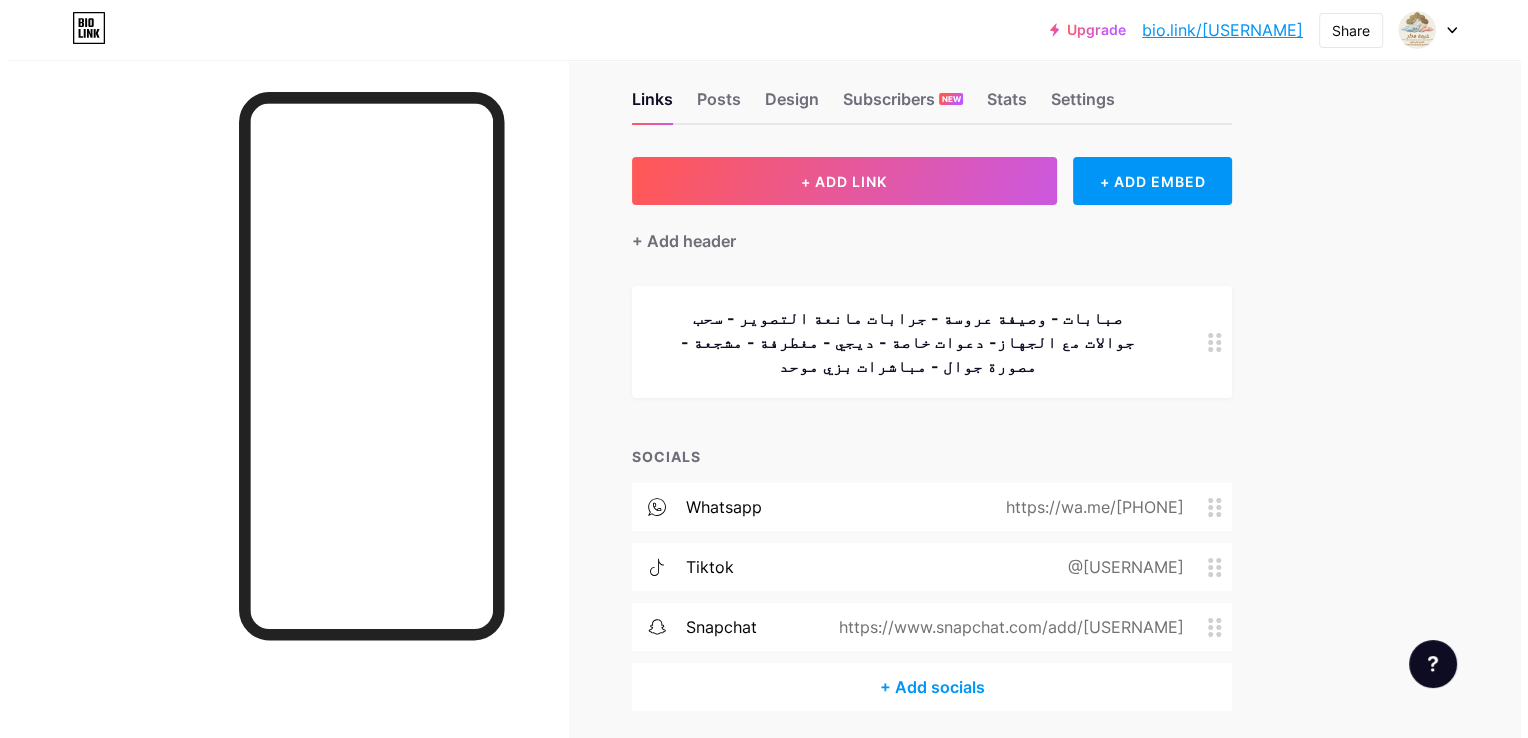 scroll, scrollTop: 76, scrollLeft: 0, axis: vertical 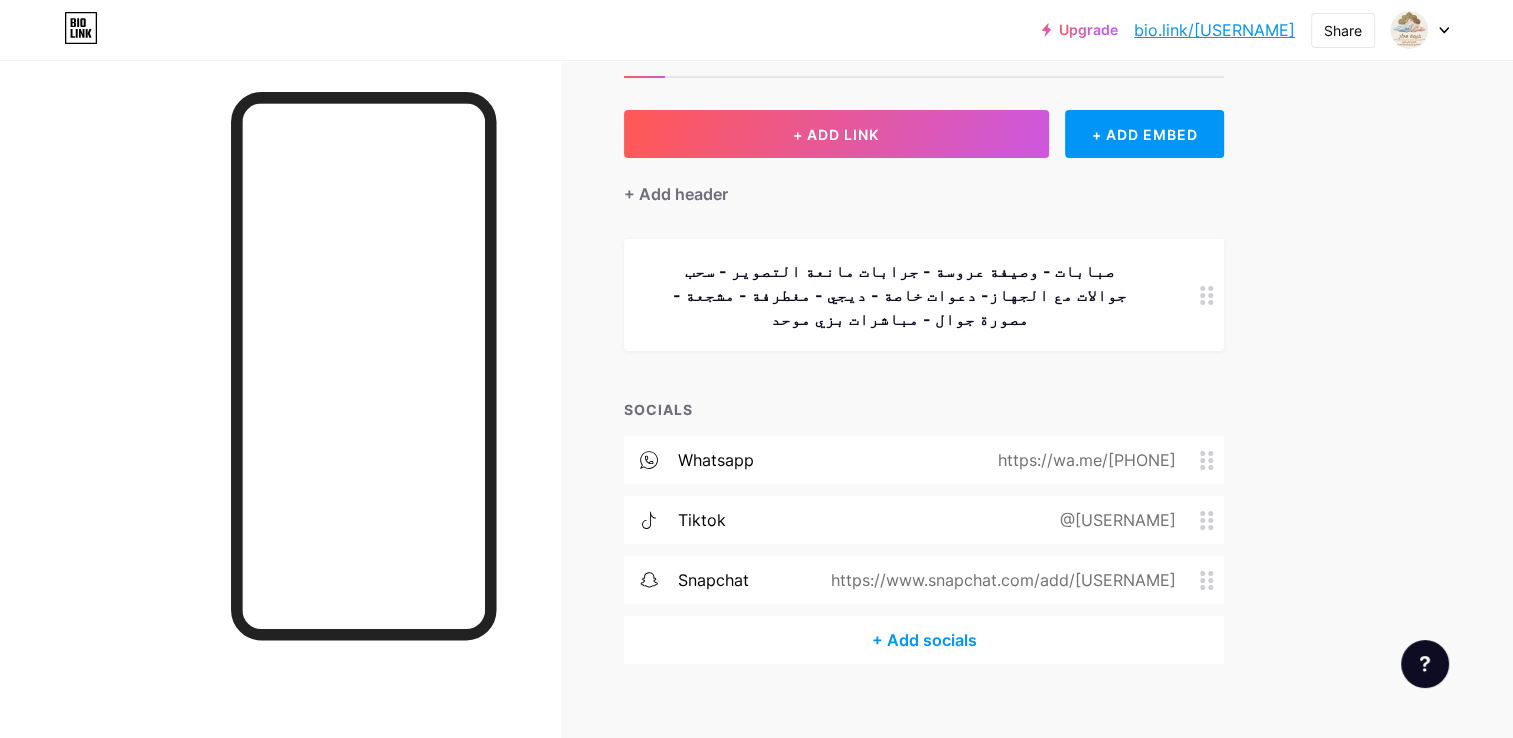 click on "صبابات - وصيفة عروسة - جرابات مانعة التصوير -  سحب جوالات مع الجهاز- دعوات خاصة -  ديجي - مغطرفة - مشجعة - مصورة جوال - مباشرات بزي موحد" at bounding box center [900, 295] 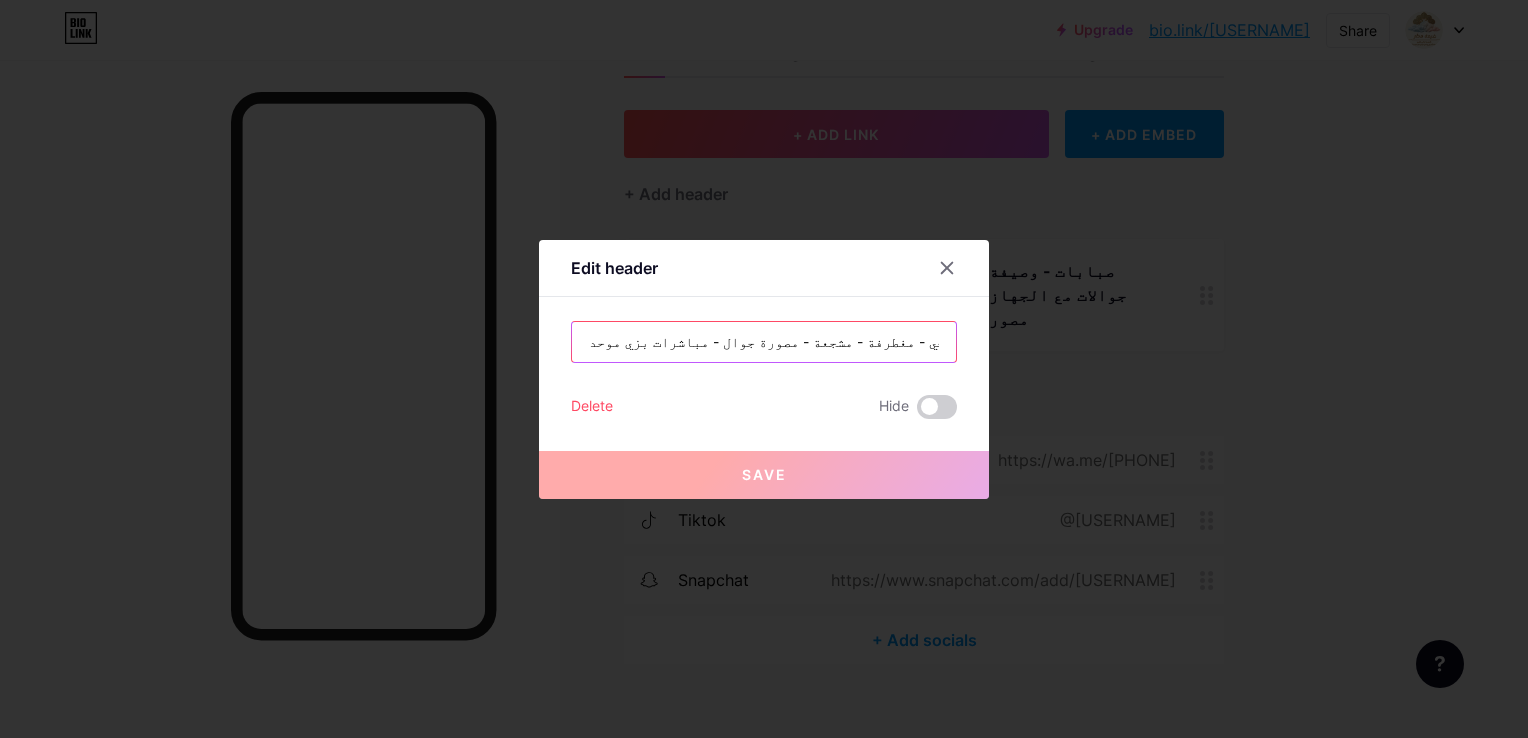 click on "صبابات - وصيفة عروسة - جرابات مانعة التصوير -  سحب جوالات مع الجهاز- دعوات خاصة -  ديجي - مغطرفة - مشجعة - مصورة جوال - مباشرات بزي موحد" at bounding box center [764, 342] 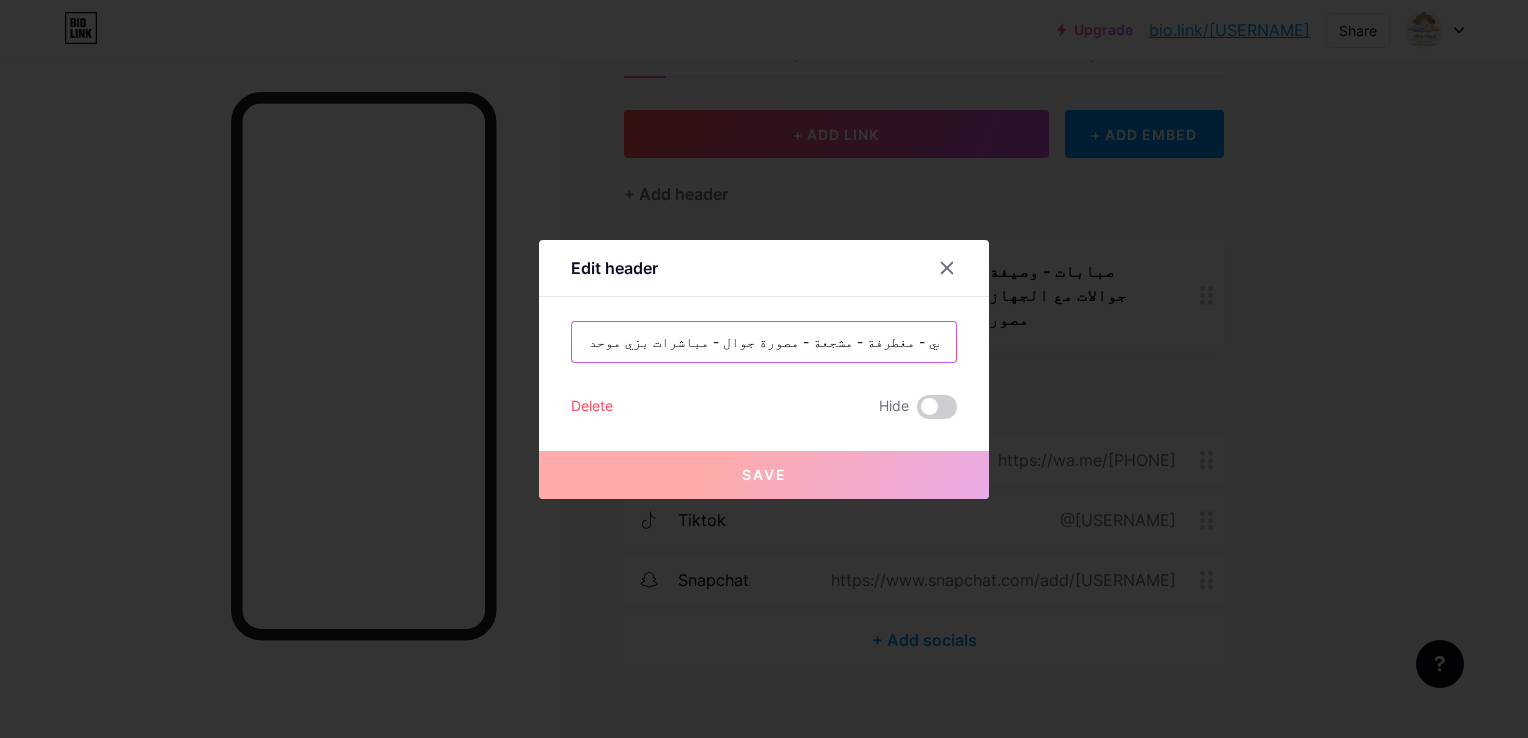 paste 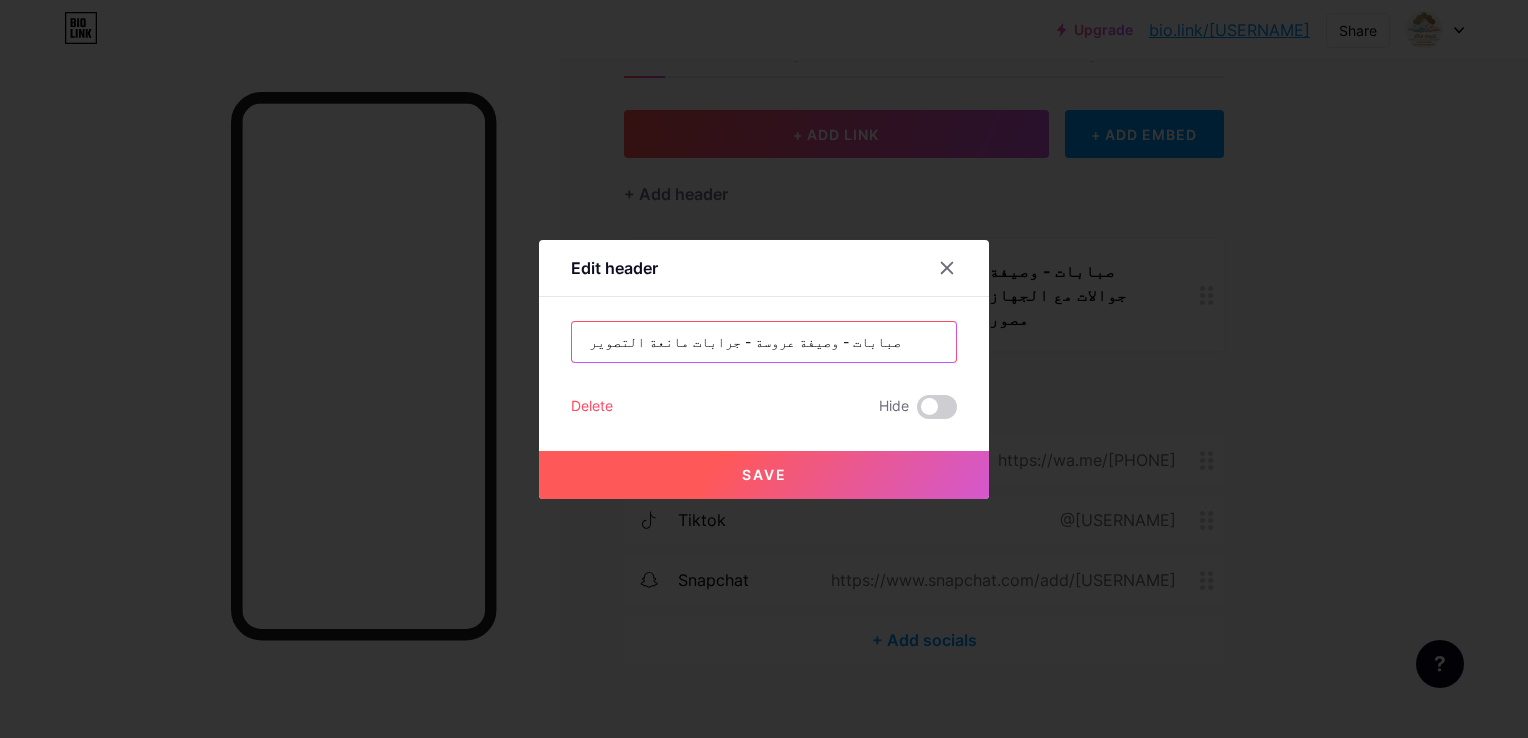 type on "صبابات - وصيفة عروسة - جرابات مانعة التصوير" 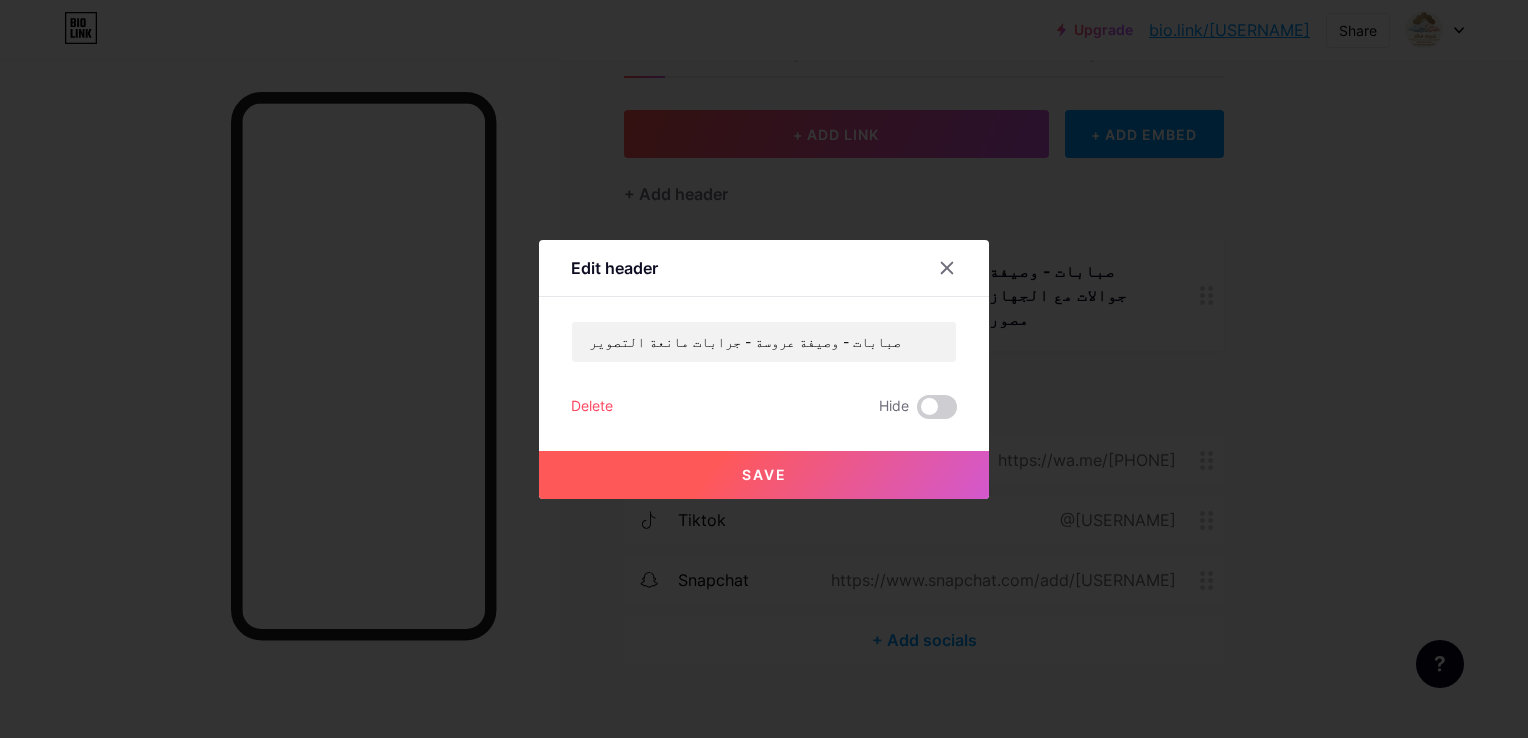 click on "Save" at bounding box center [764, 475] 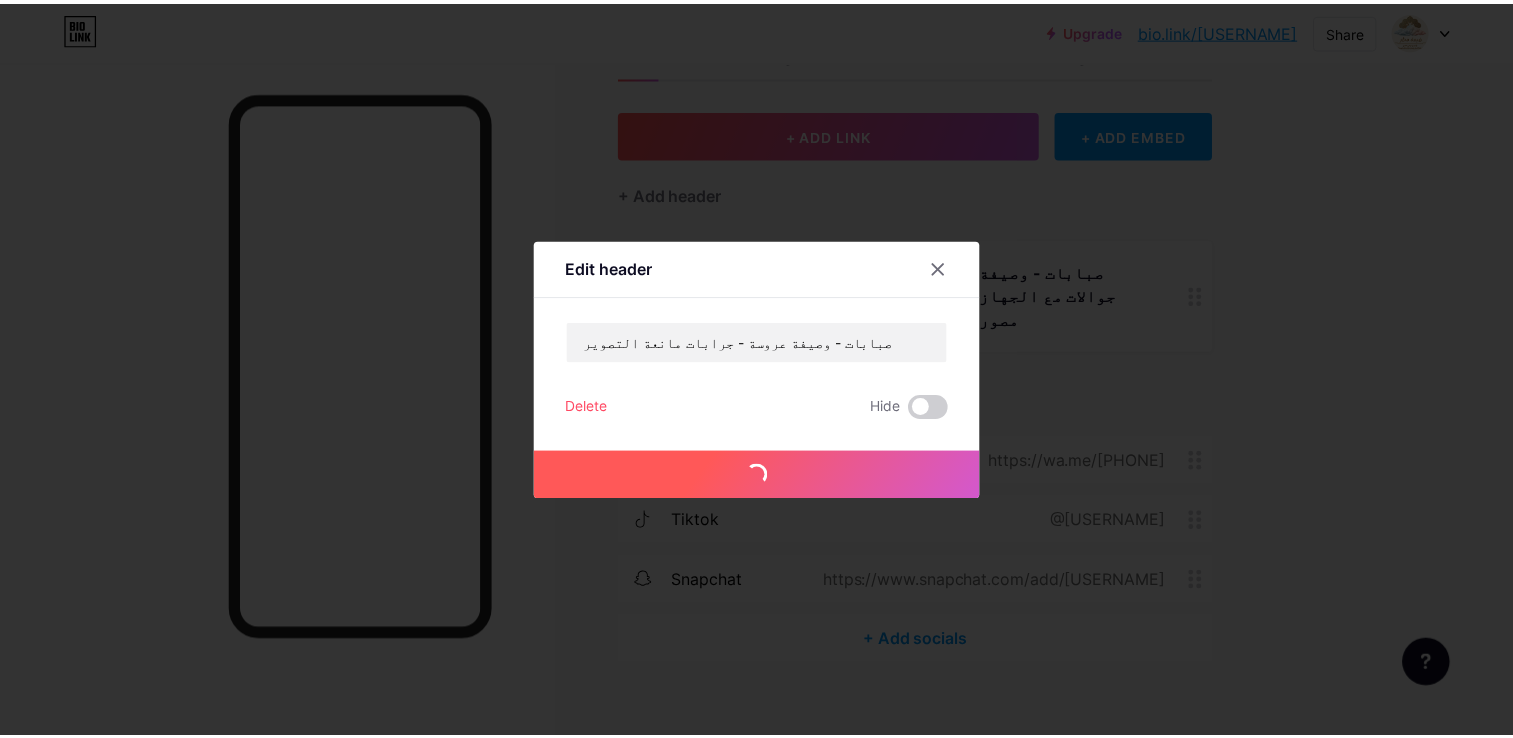 scroll, scrollTop: 52, scrollLeft: 0, axis: vertical 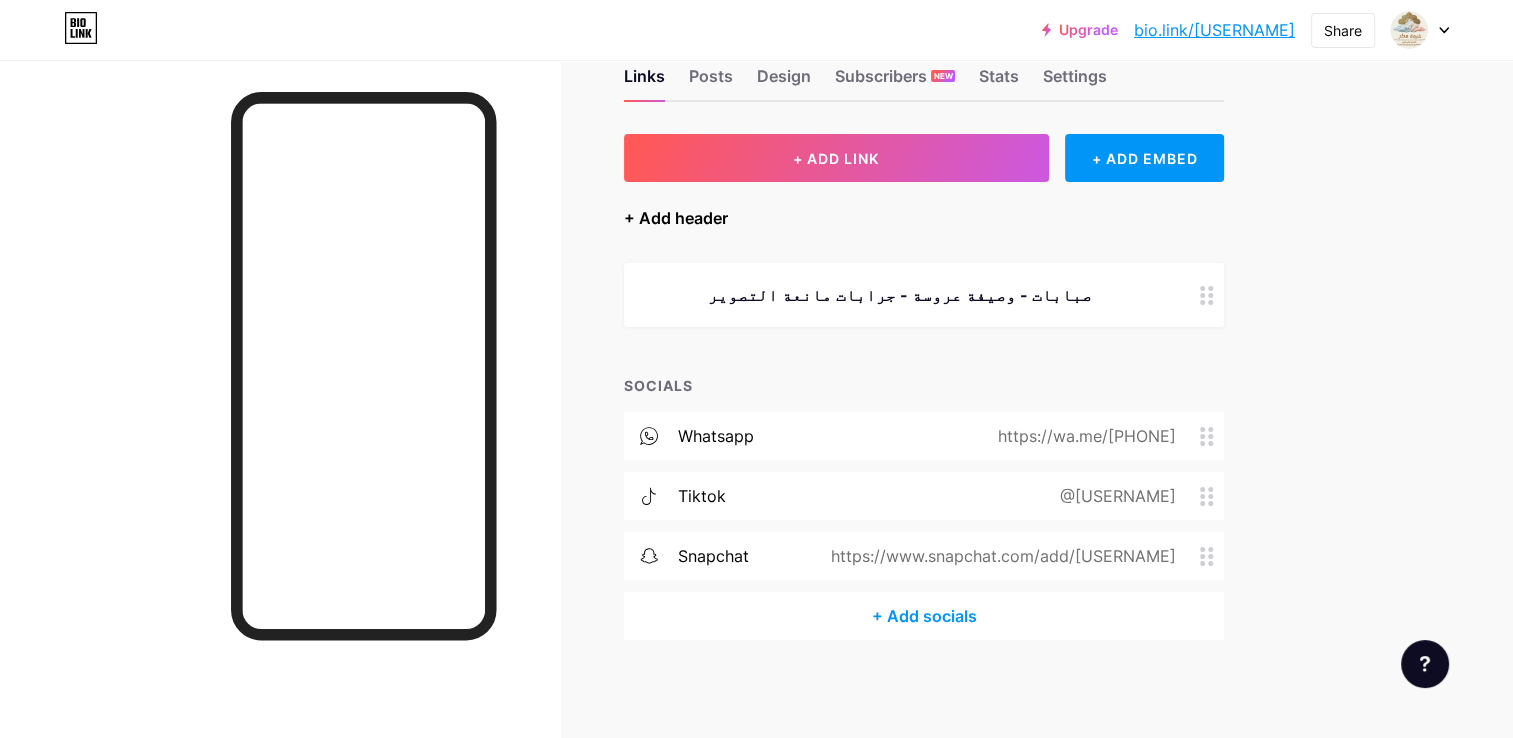 click on "+ Add header" at bounding box center (676, 218) 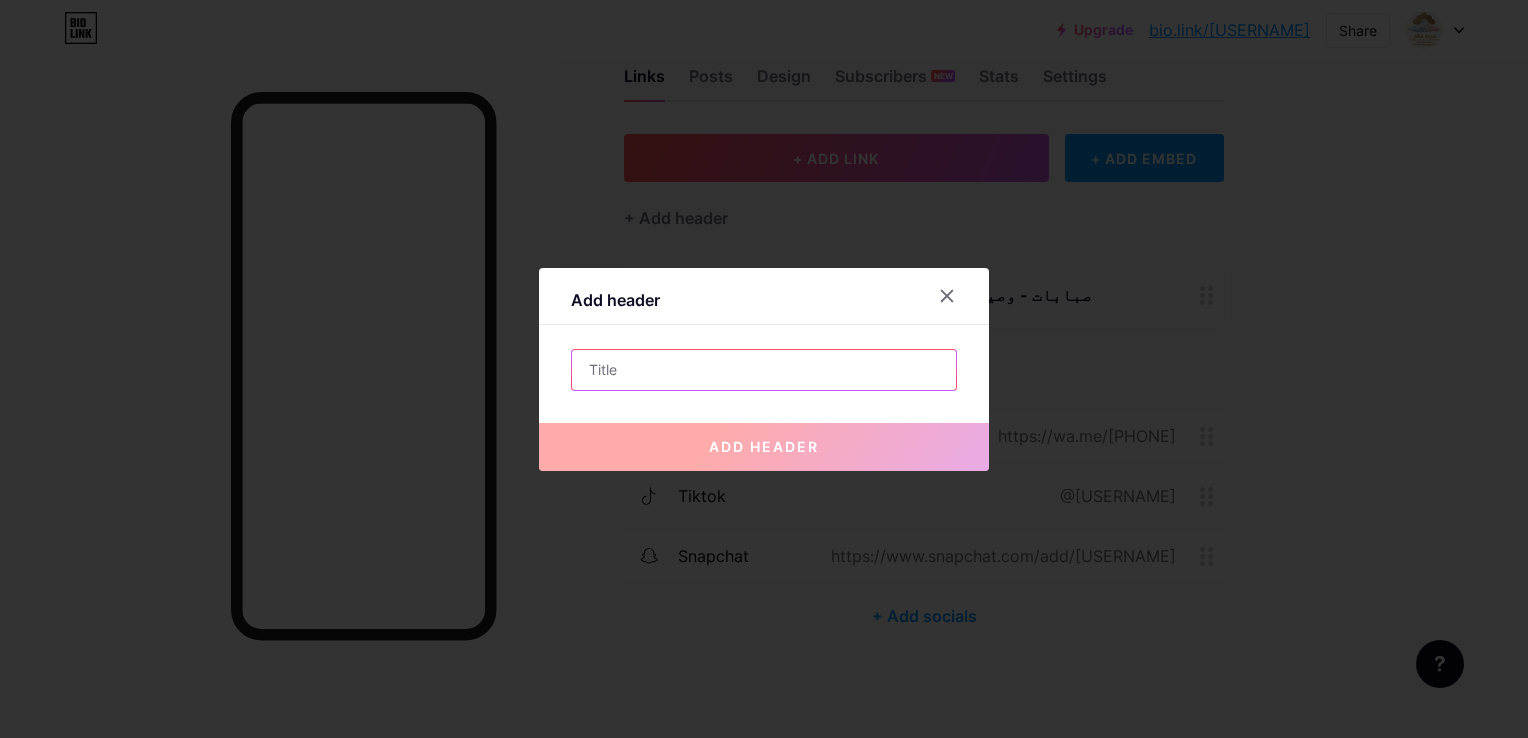 click at bounding box center (764, 370) 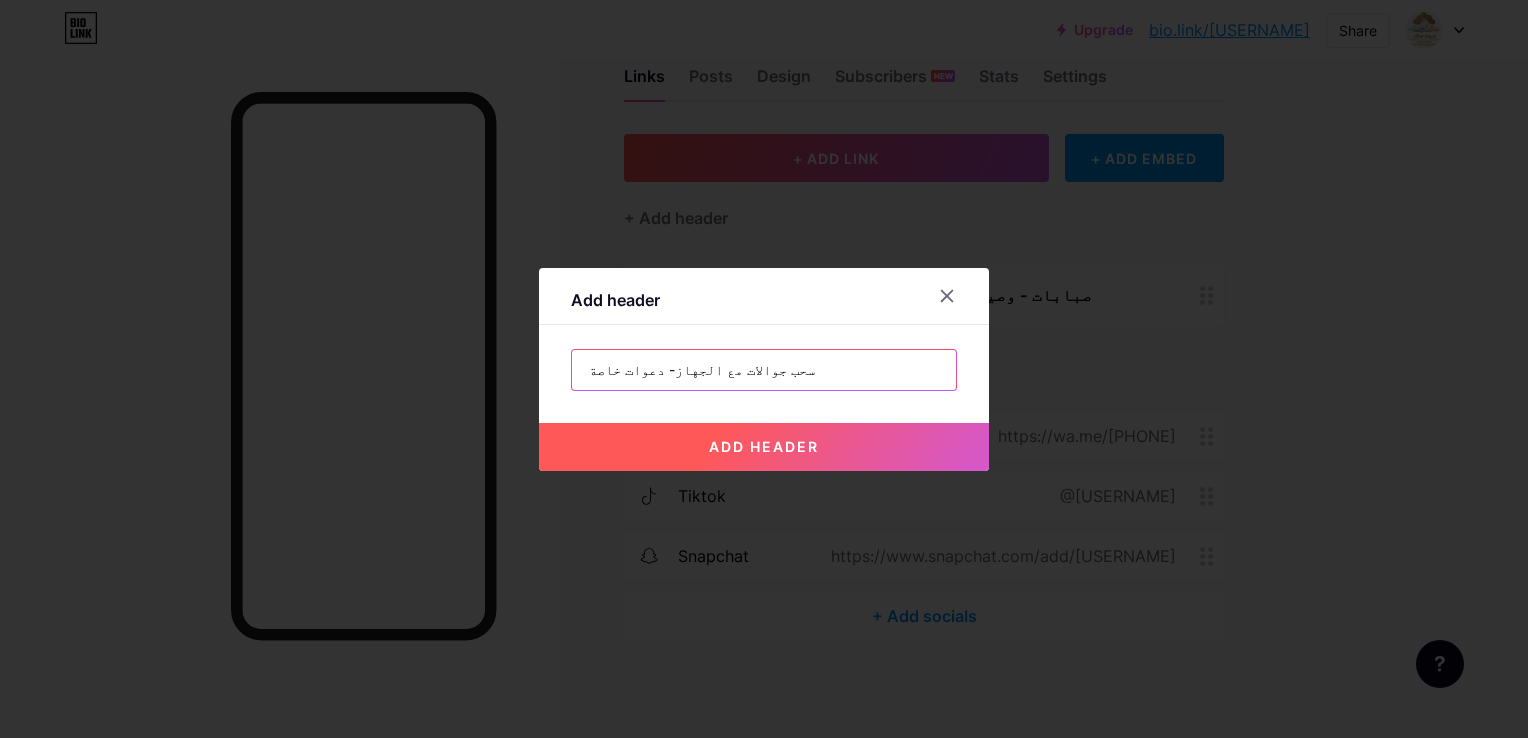 type on "سحب جوالات مع الجهاز- دعوات خاصة" 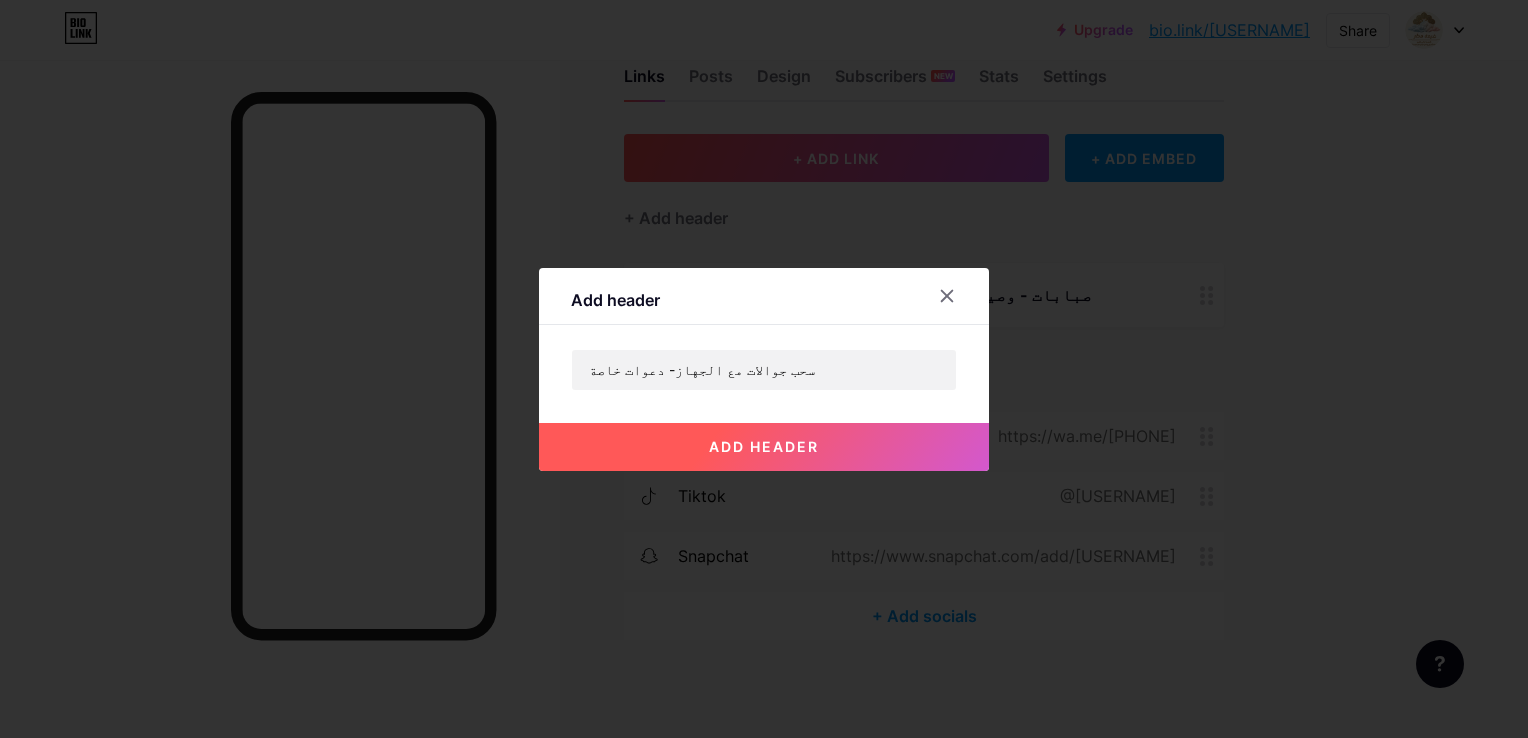 click on "add header" at bounding box center (764, 447) 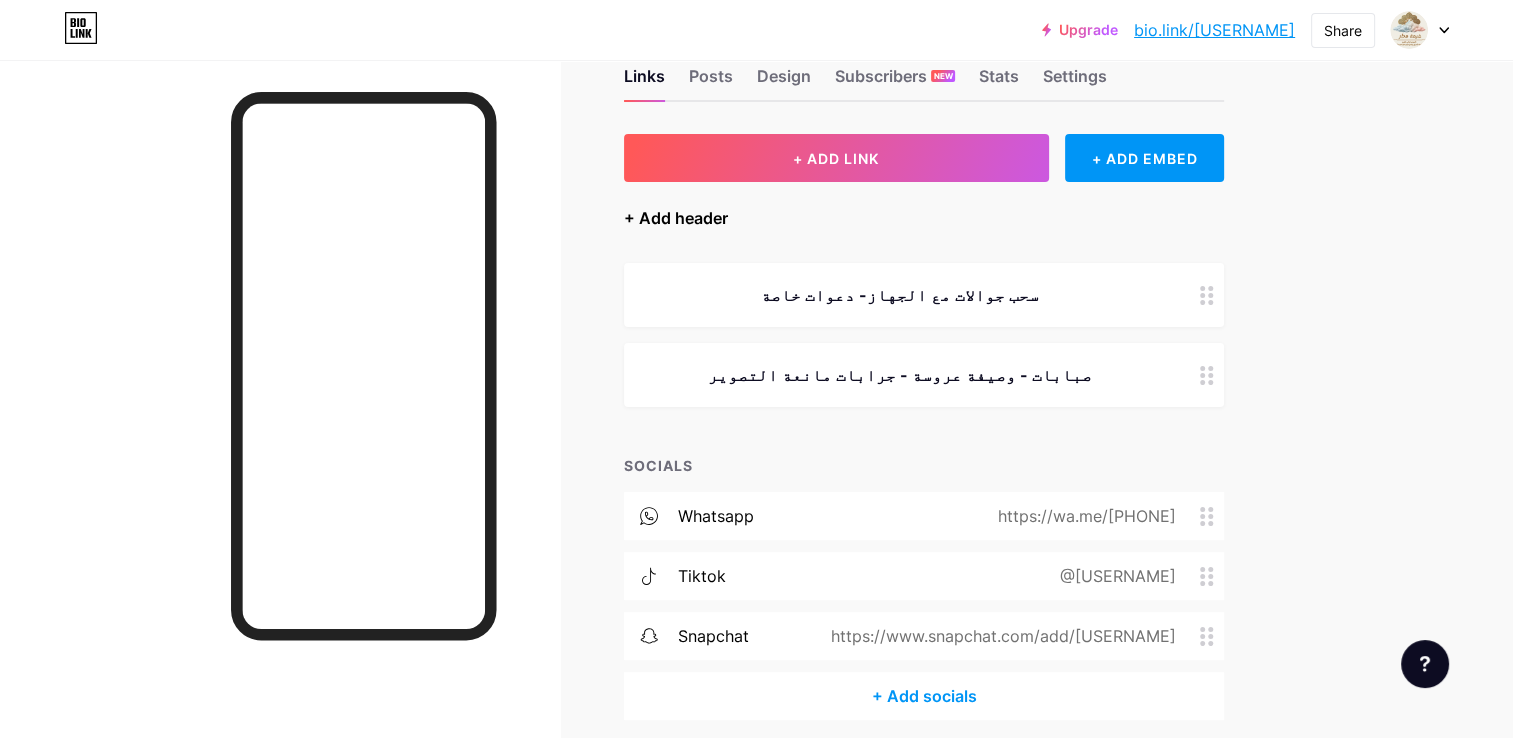 click on "+ Add header" at bounding box center [676, 218] 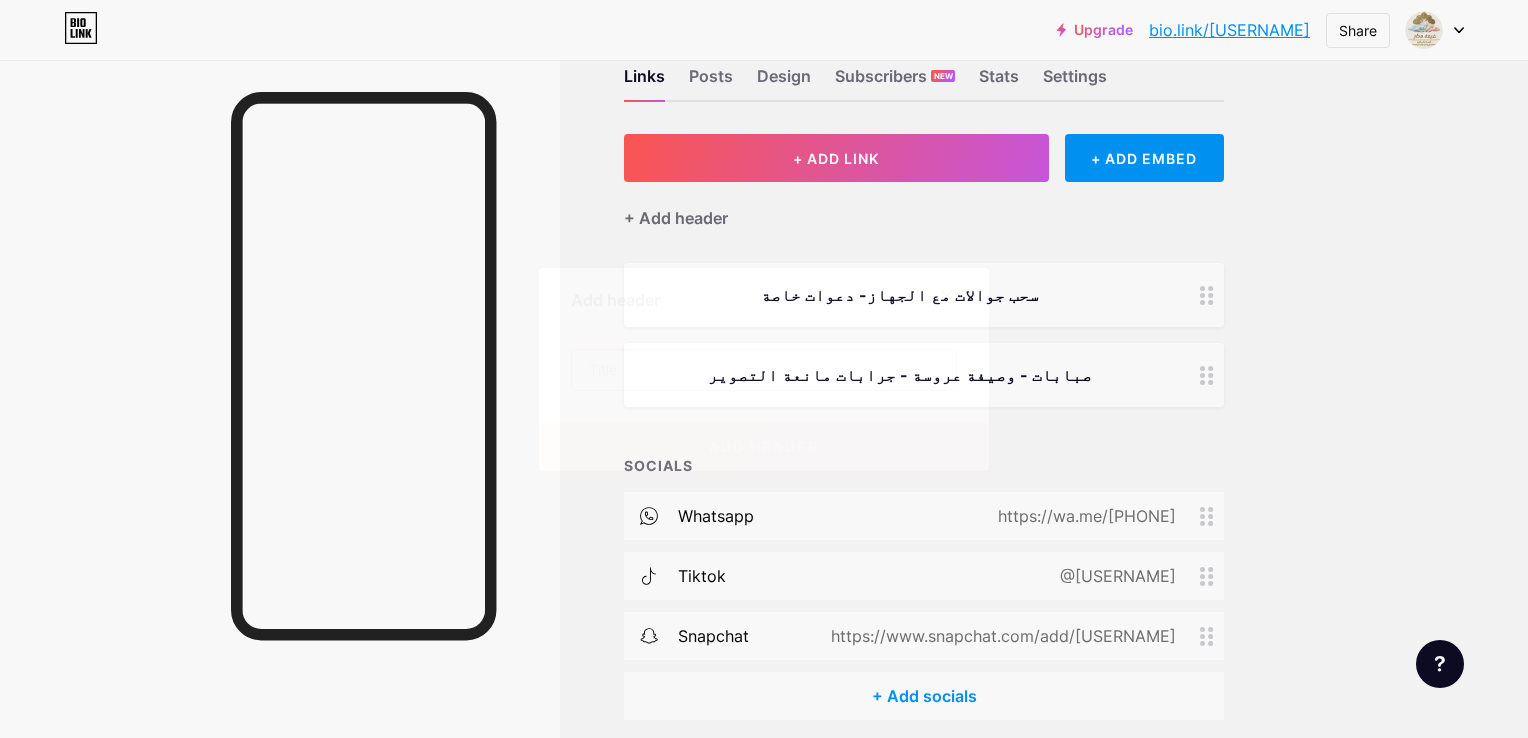 click at bounding box center [764, 370] 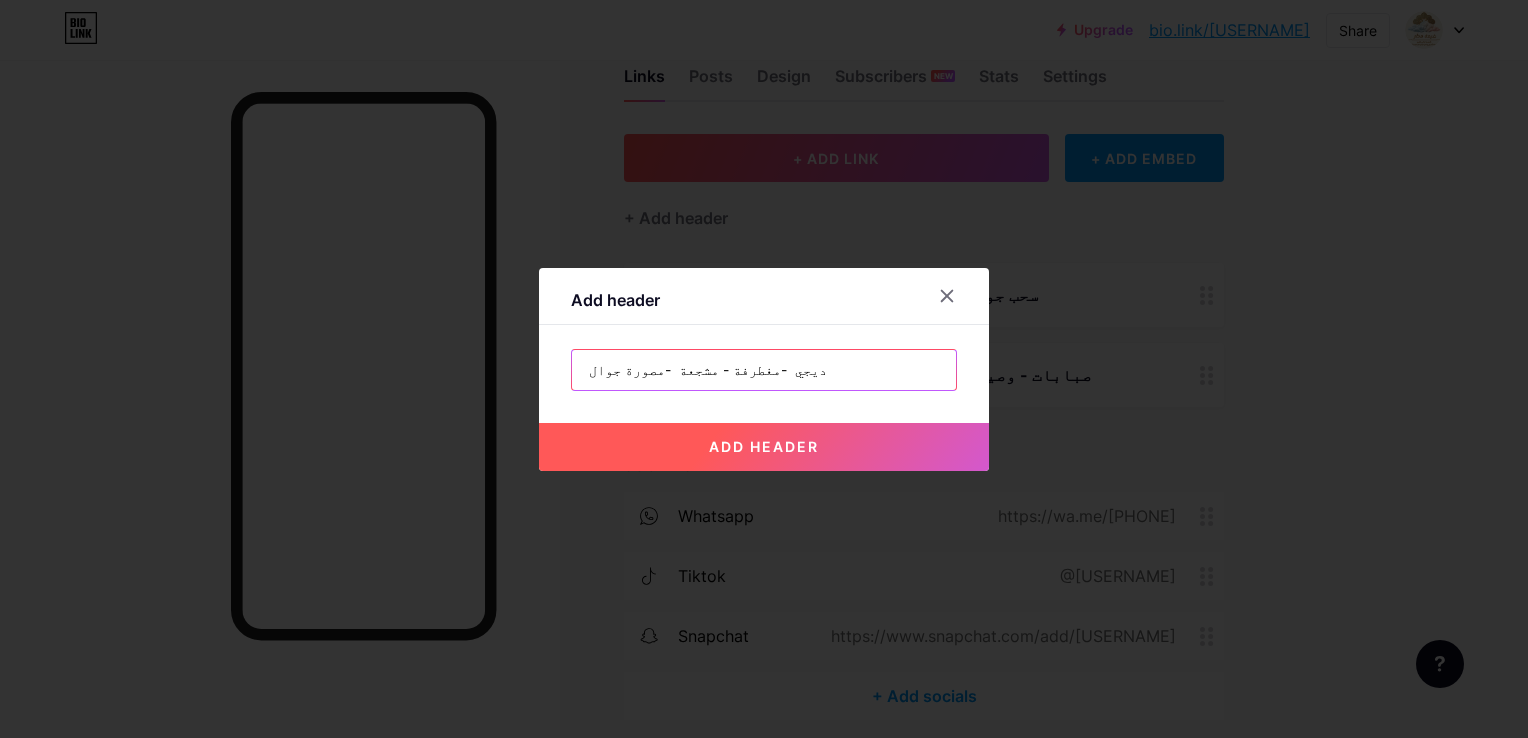 type on "ديجي  -مغطرفة - مشجعة  -مصورة جوال" 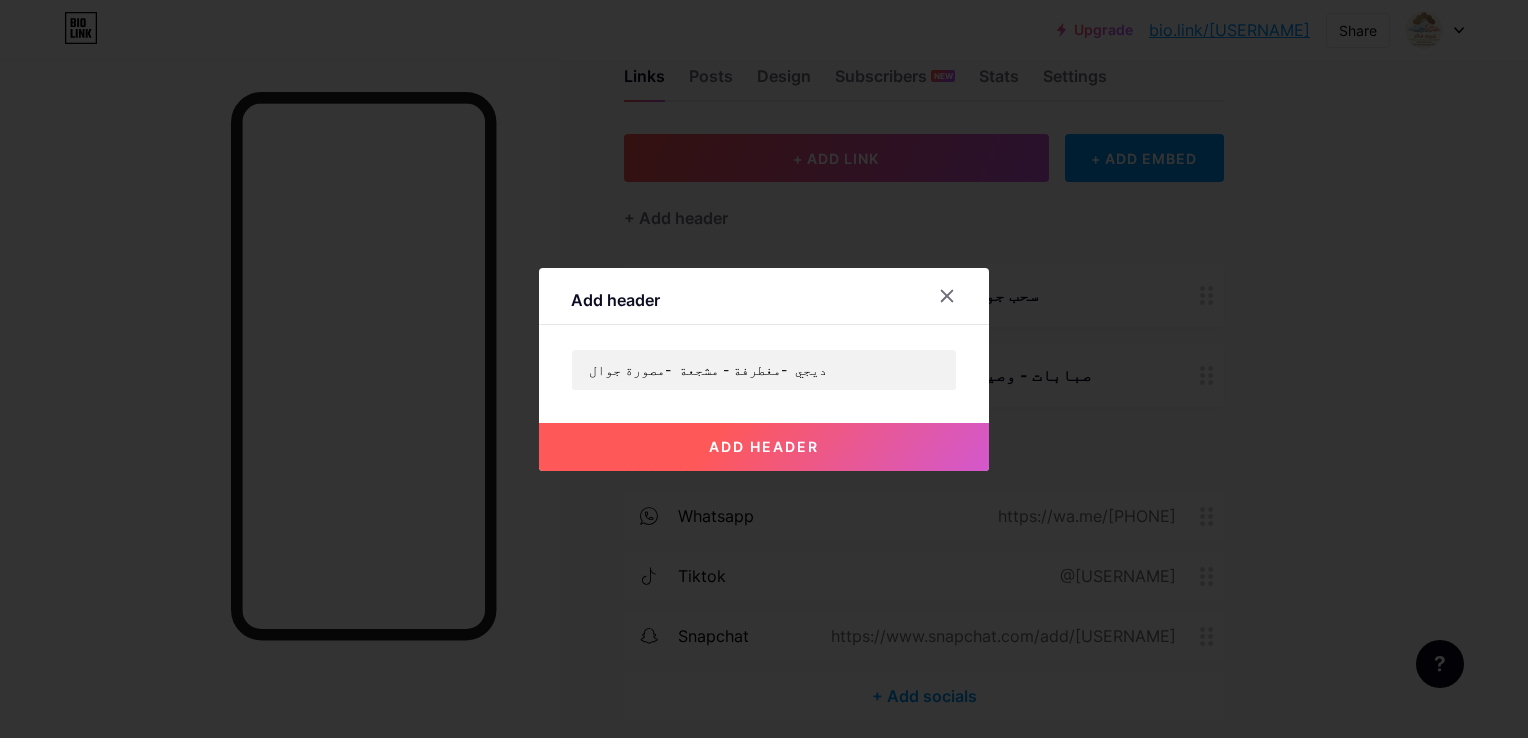 click on "add header" at bounding box center (764, 447) 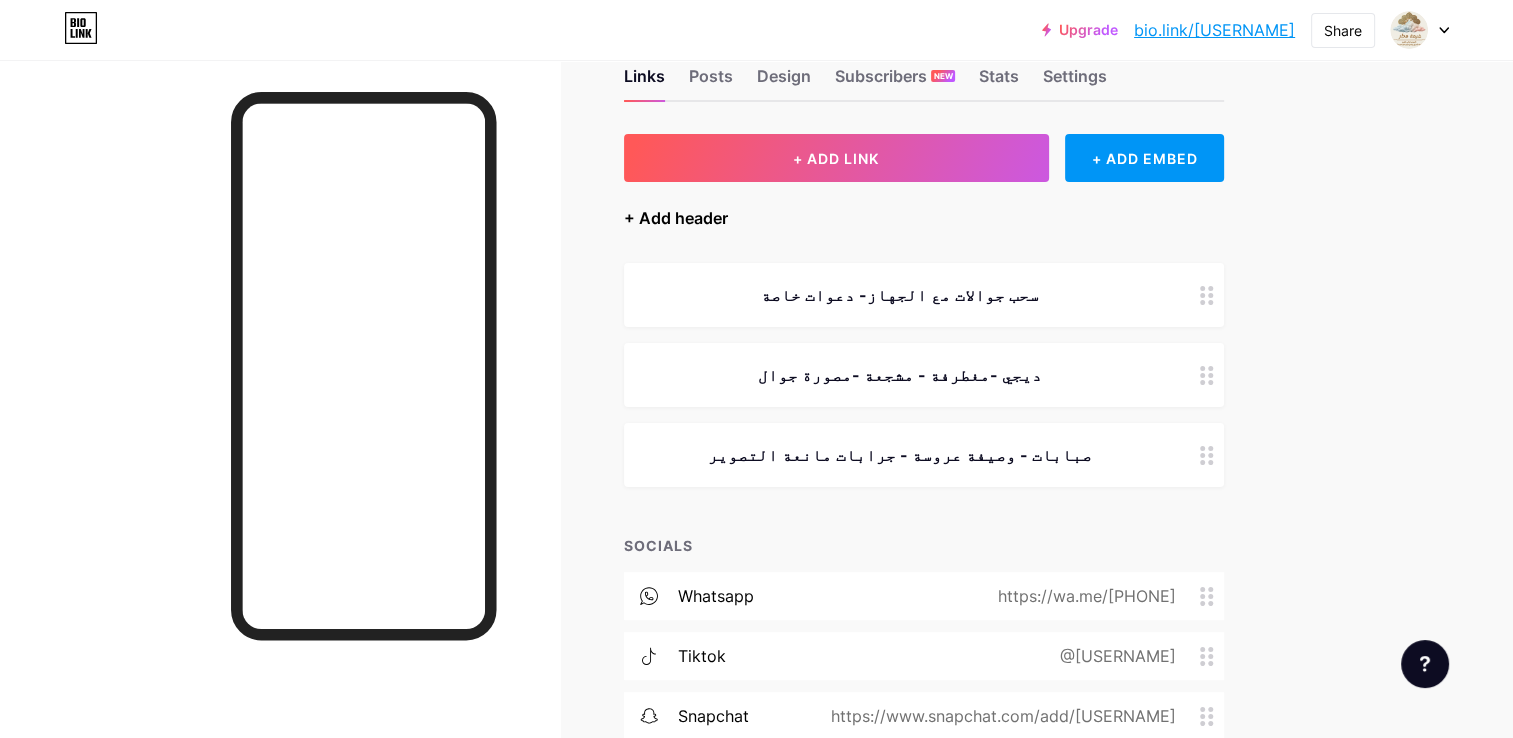 click on "+ Add header" at bounding box center (676, 218) 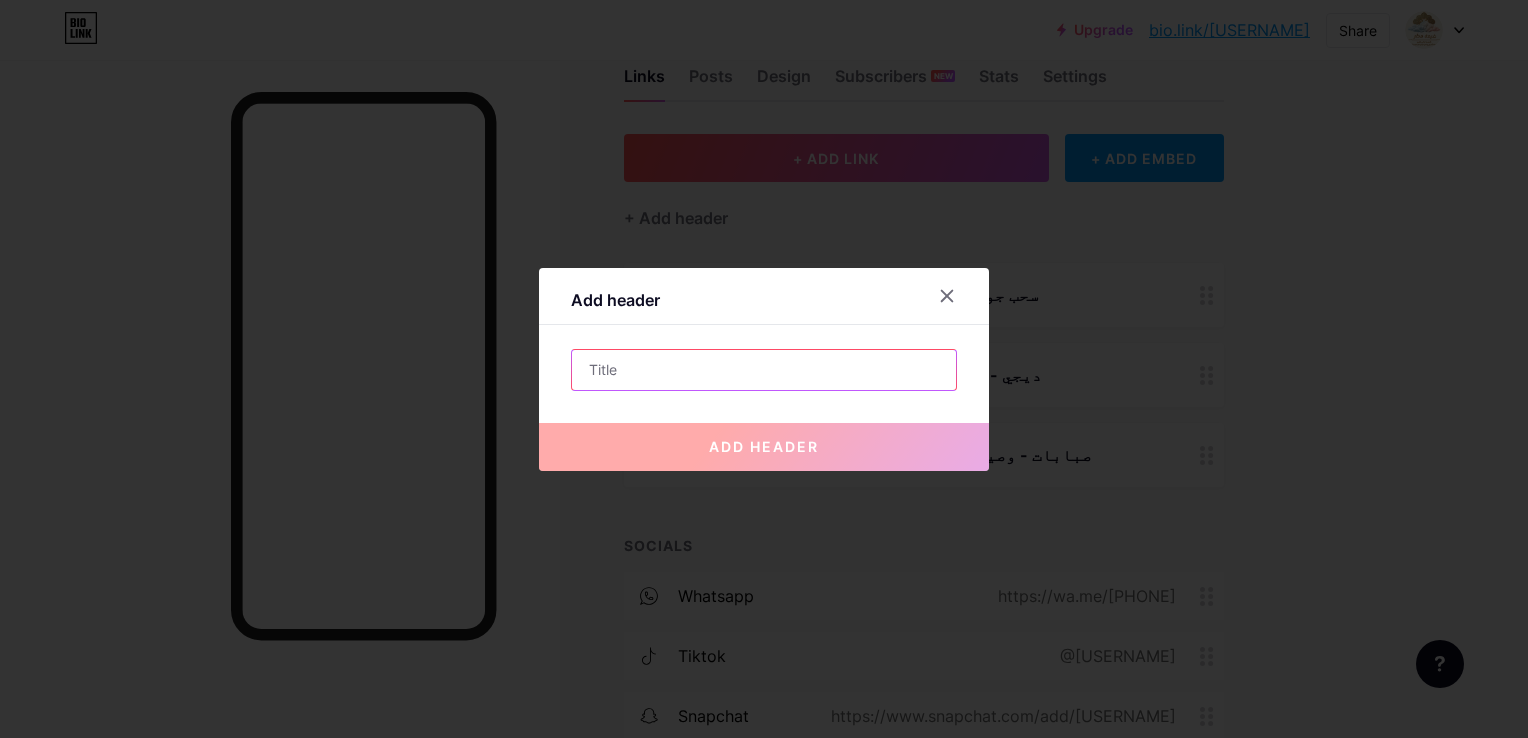 click at bounding box center [764, 370] 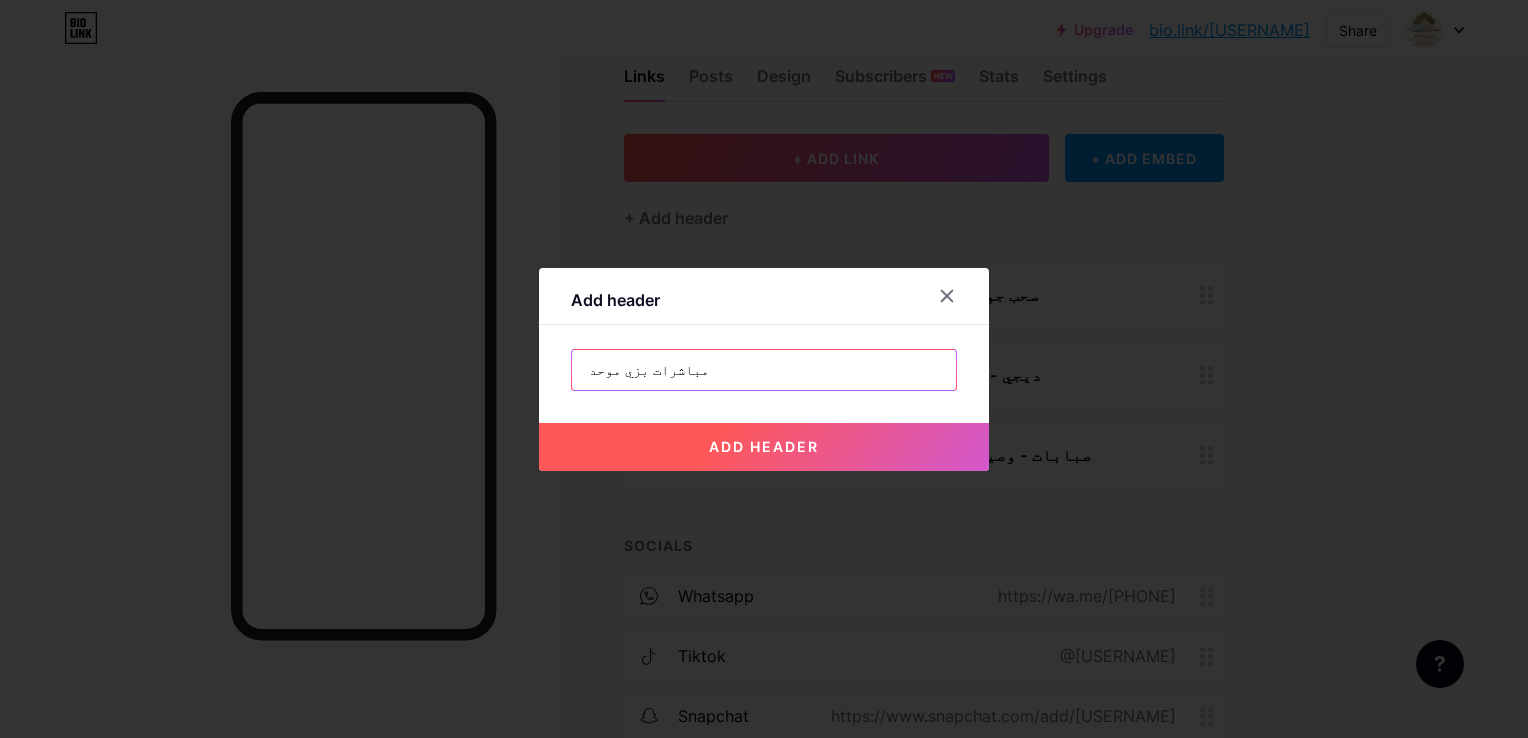 type on "مباشرات بزي موحد" 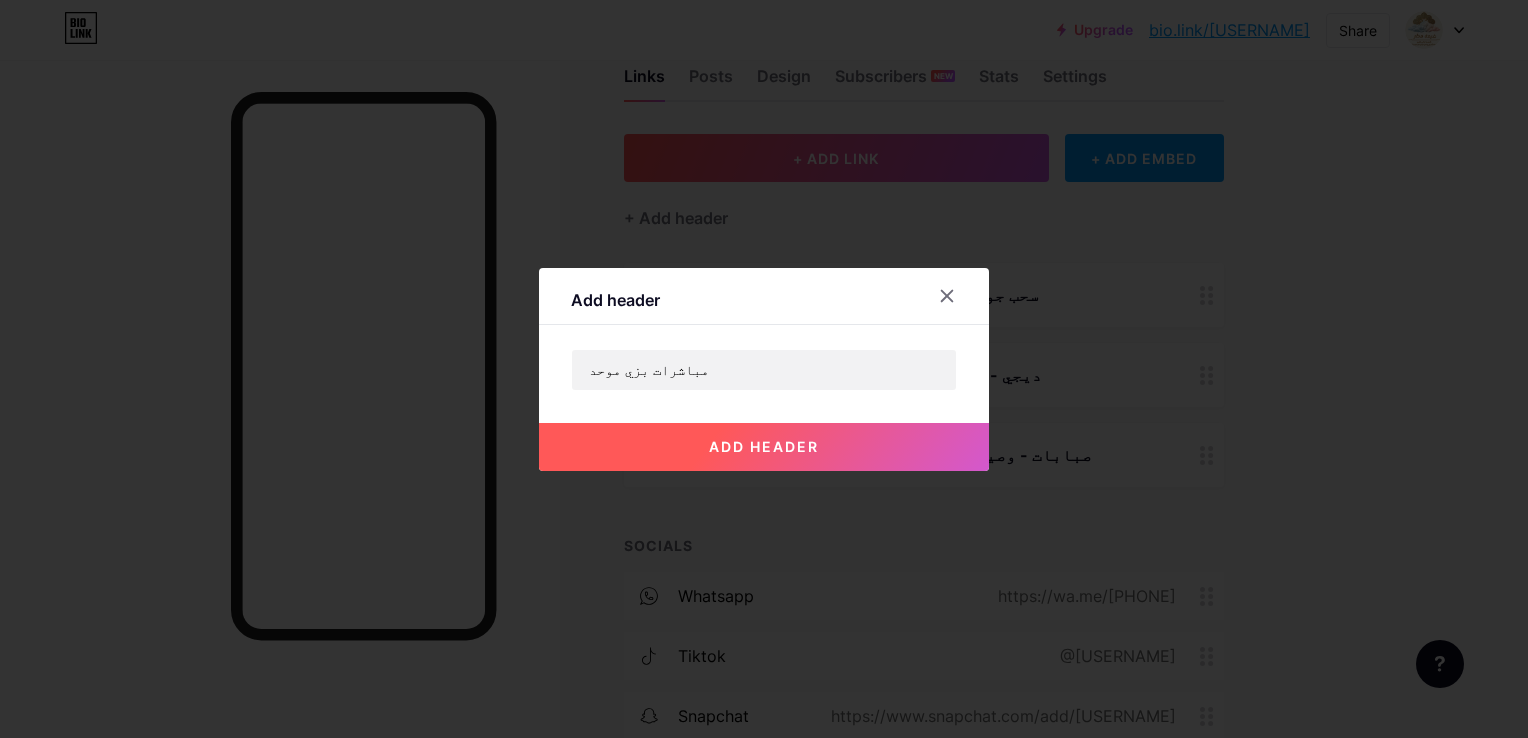 click on "add header" at bounding box center [764, 447] 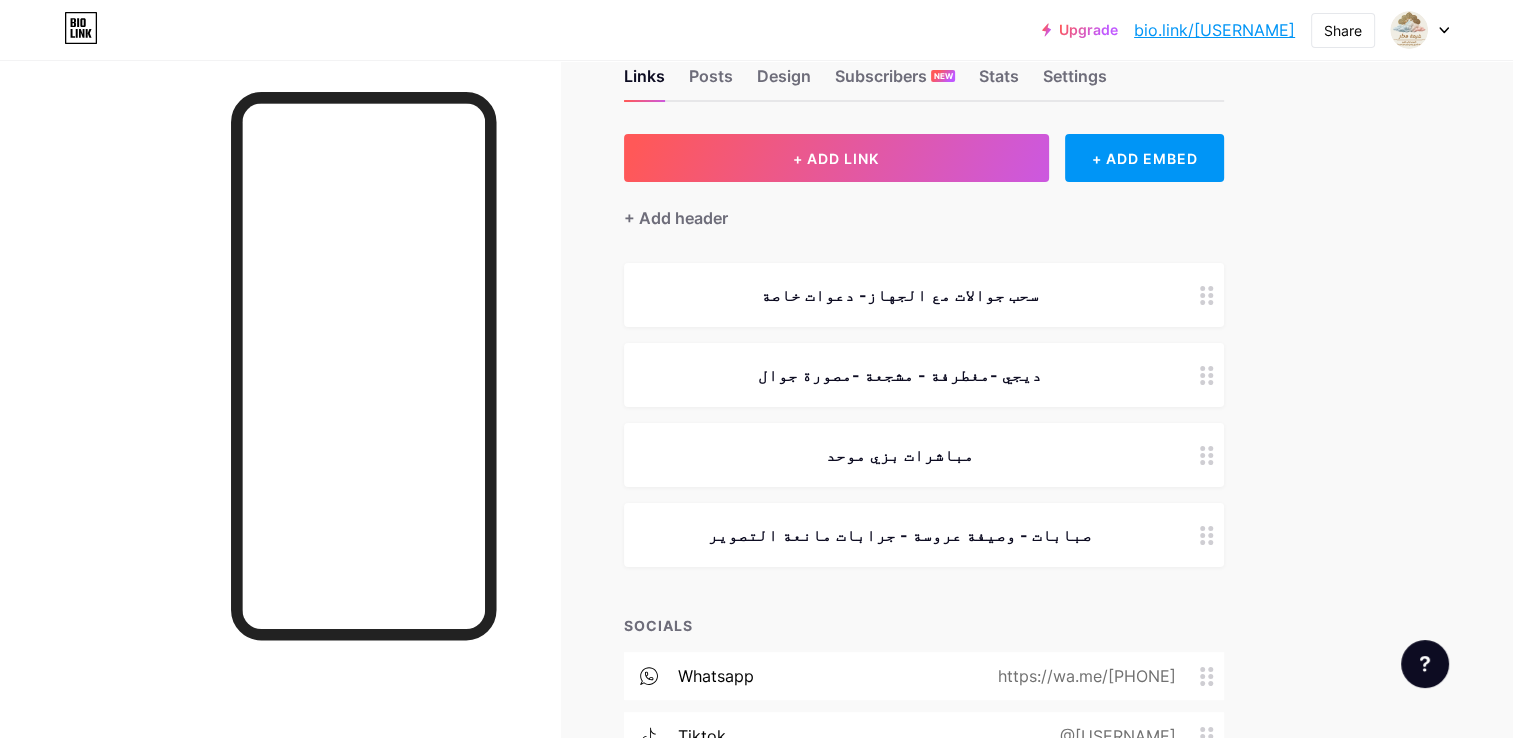 type 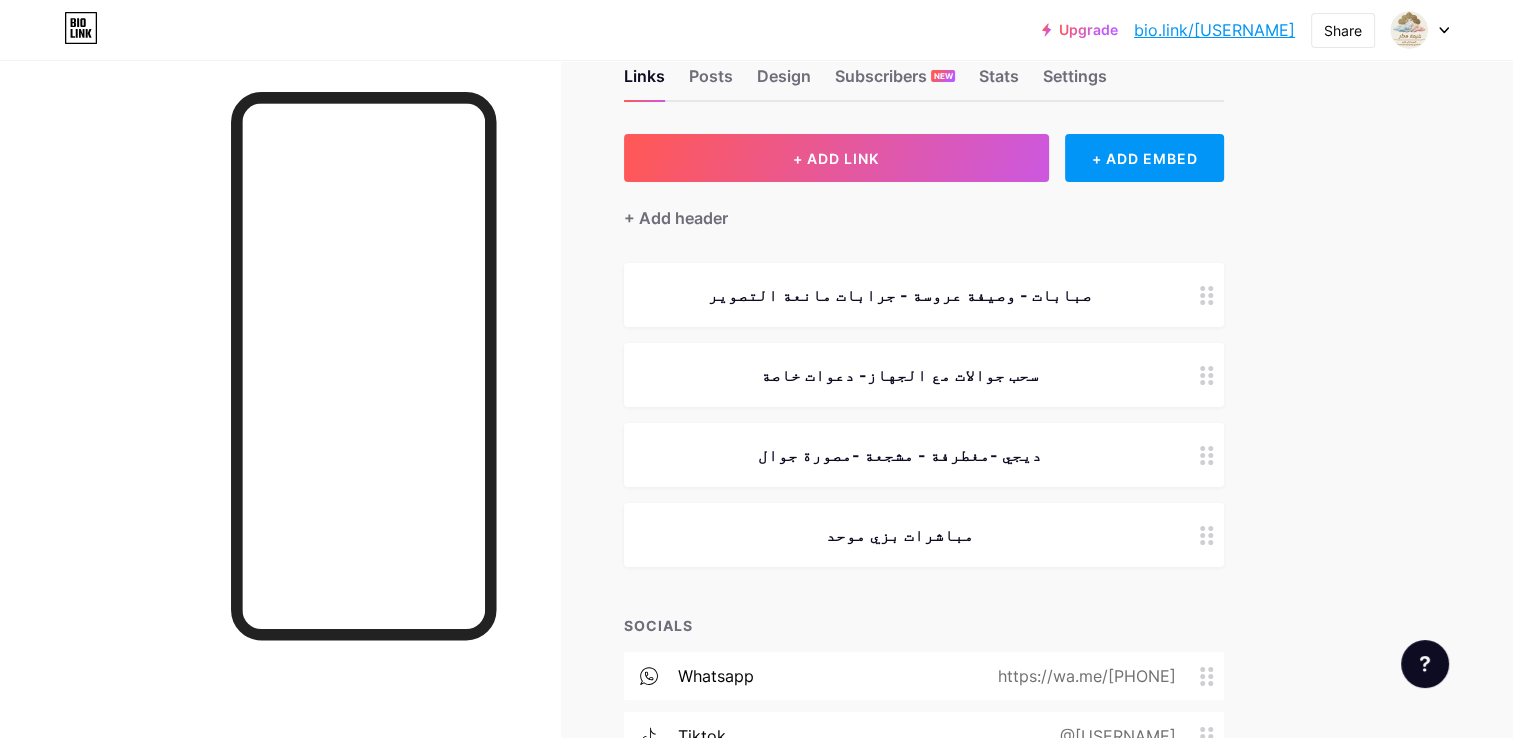 click on "SOCIALS
whatsapp
https://wa.me/[PHONE]
tiktok
@[USERNAME]
snapchat
https://www.snapchat.com/add/[USERNAME]               + Add socials                       Feature requests             Help center         Contact support" at bounding box center (654, 494) 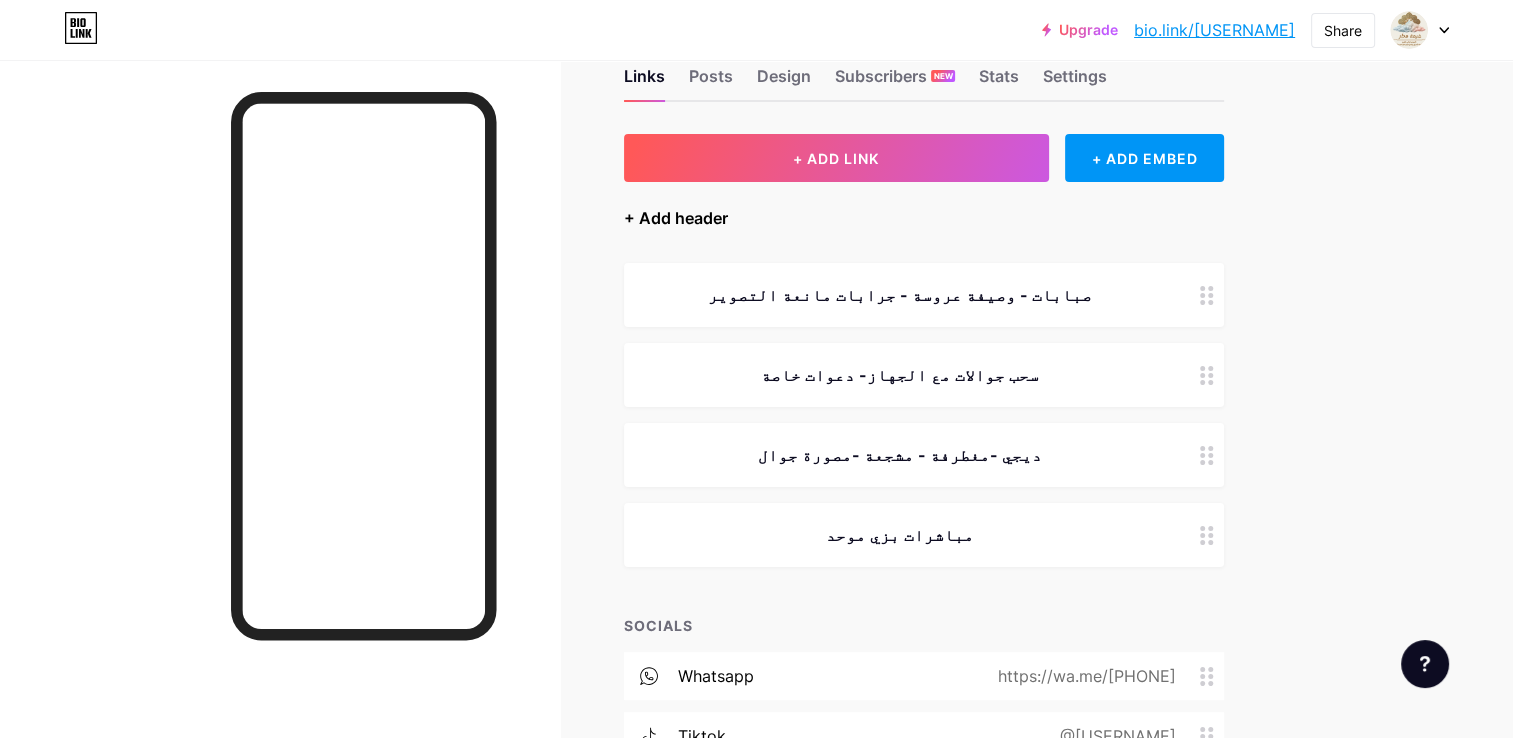 click on "+ Add header" at bounding box center (676, 218) 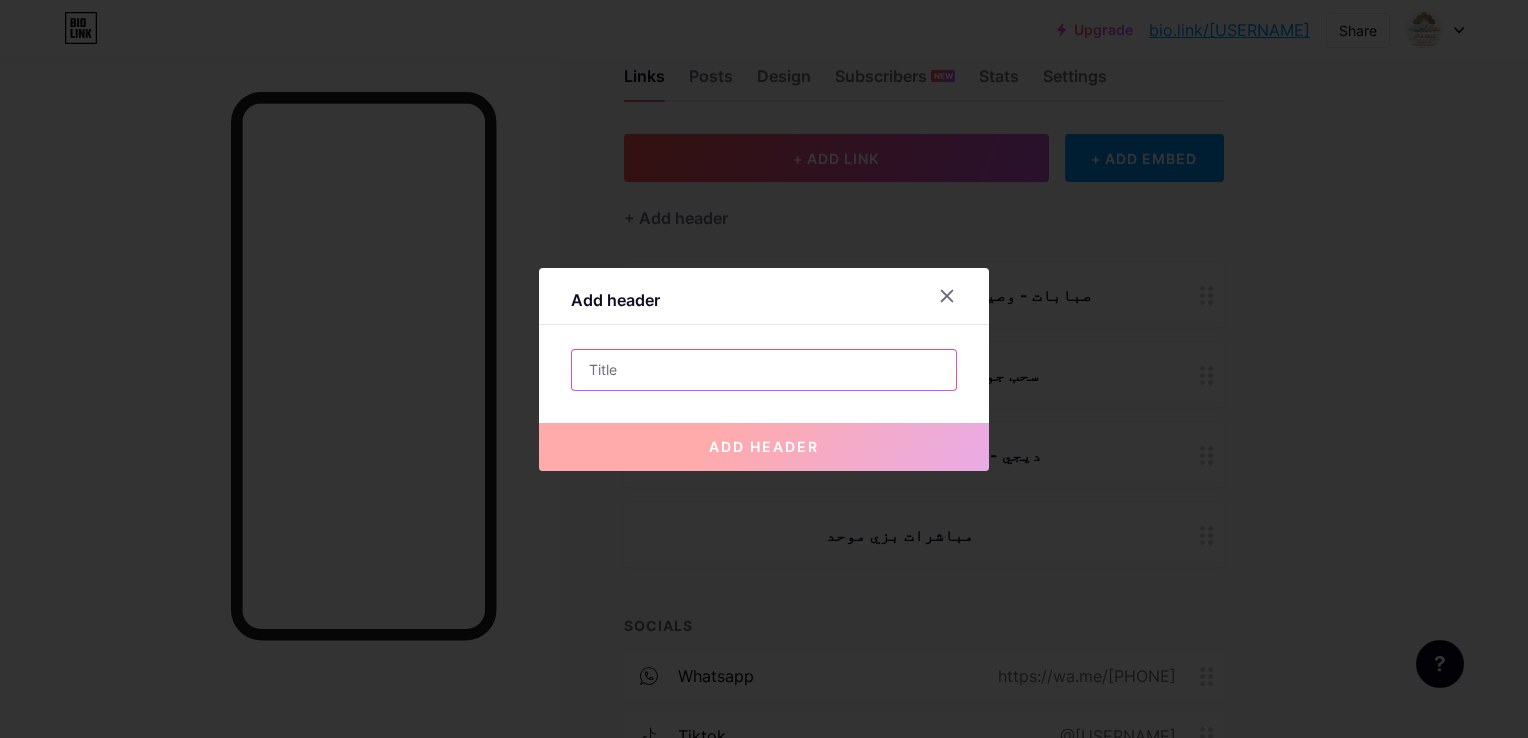 click at bounding box center [764, 370] 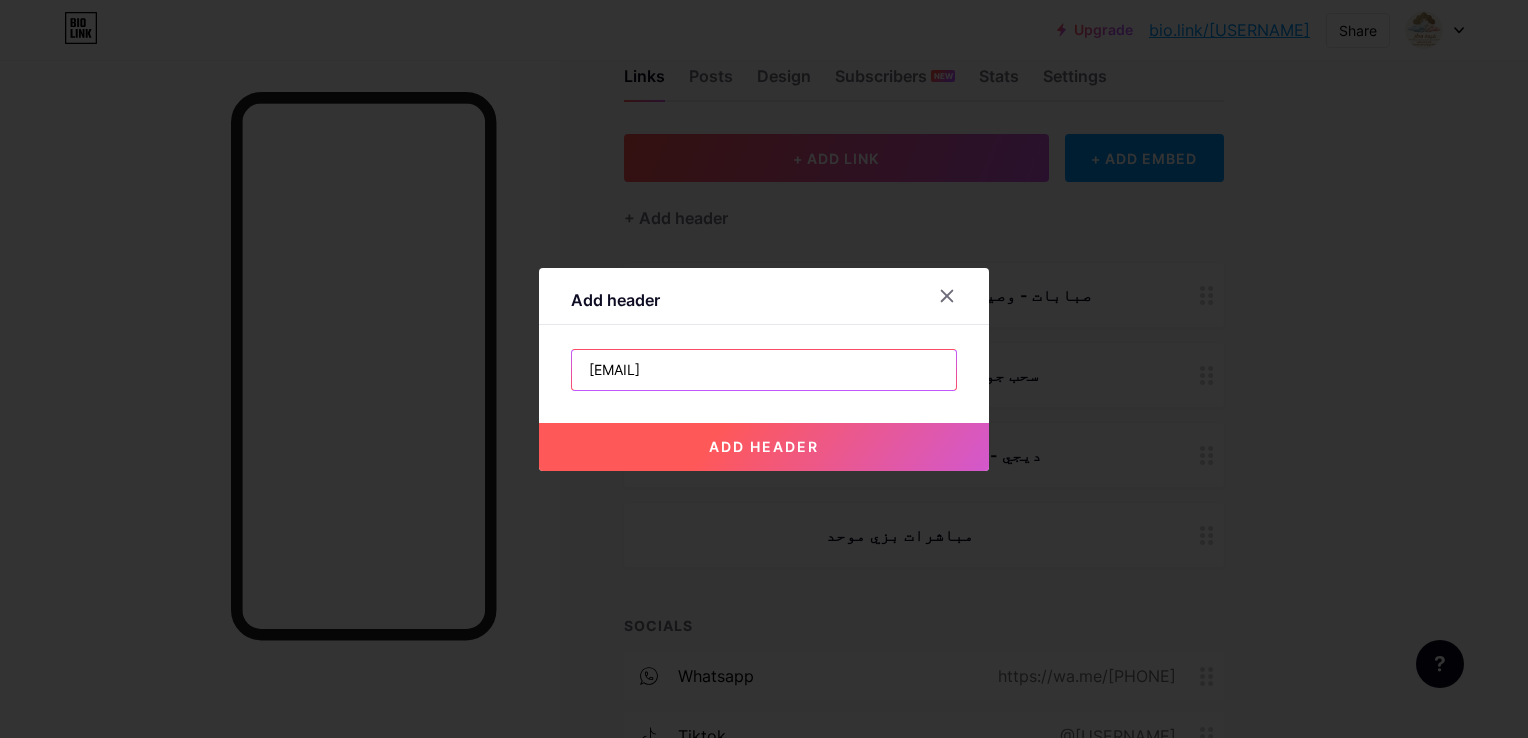 type on "[EMAIL]" 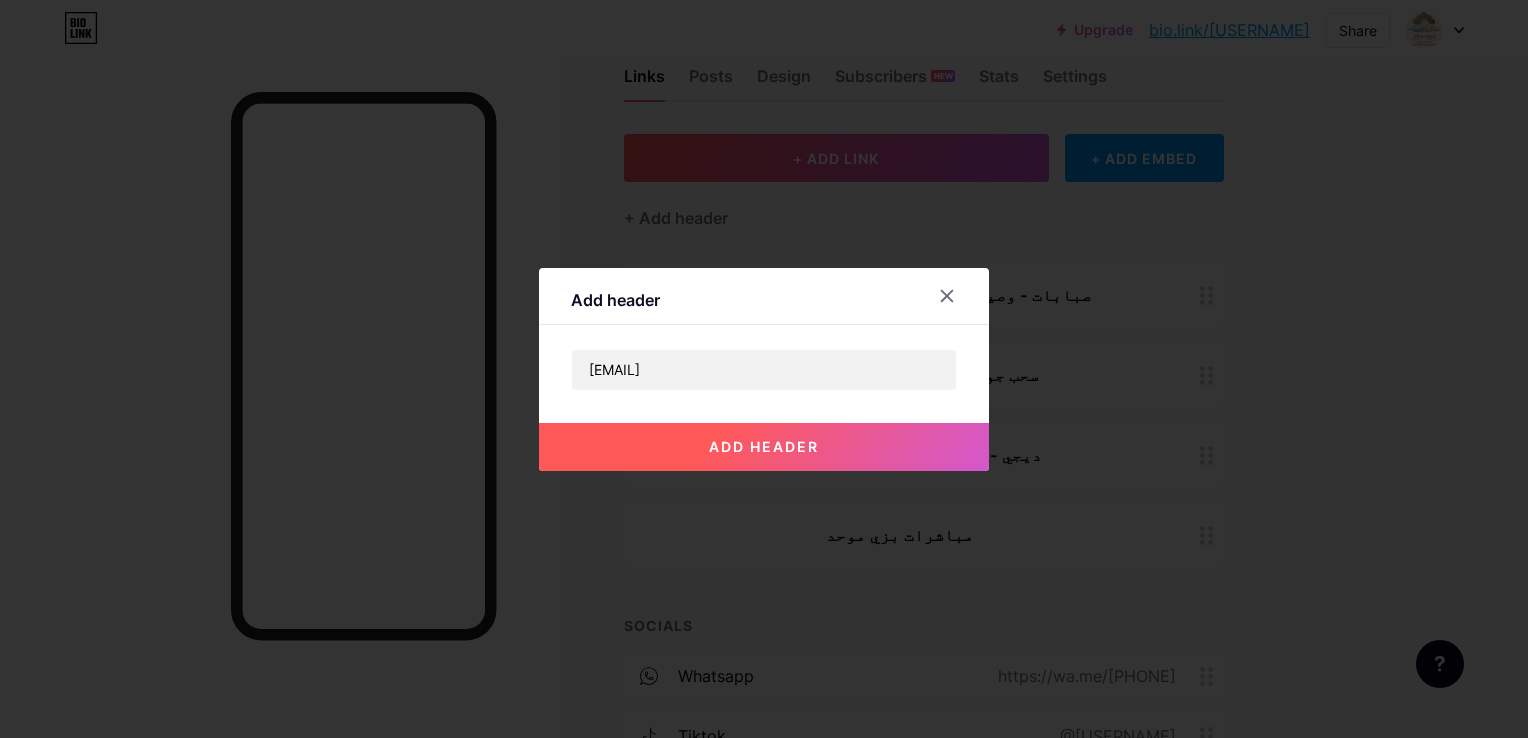 click on "add header" at bounding box center [764, 447] 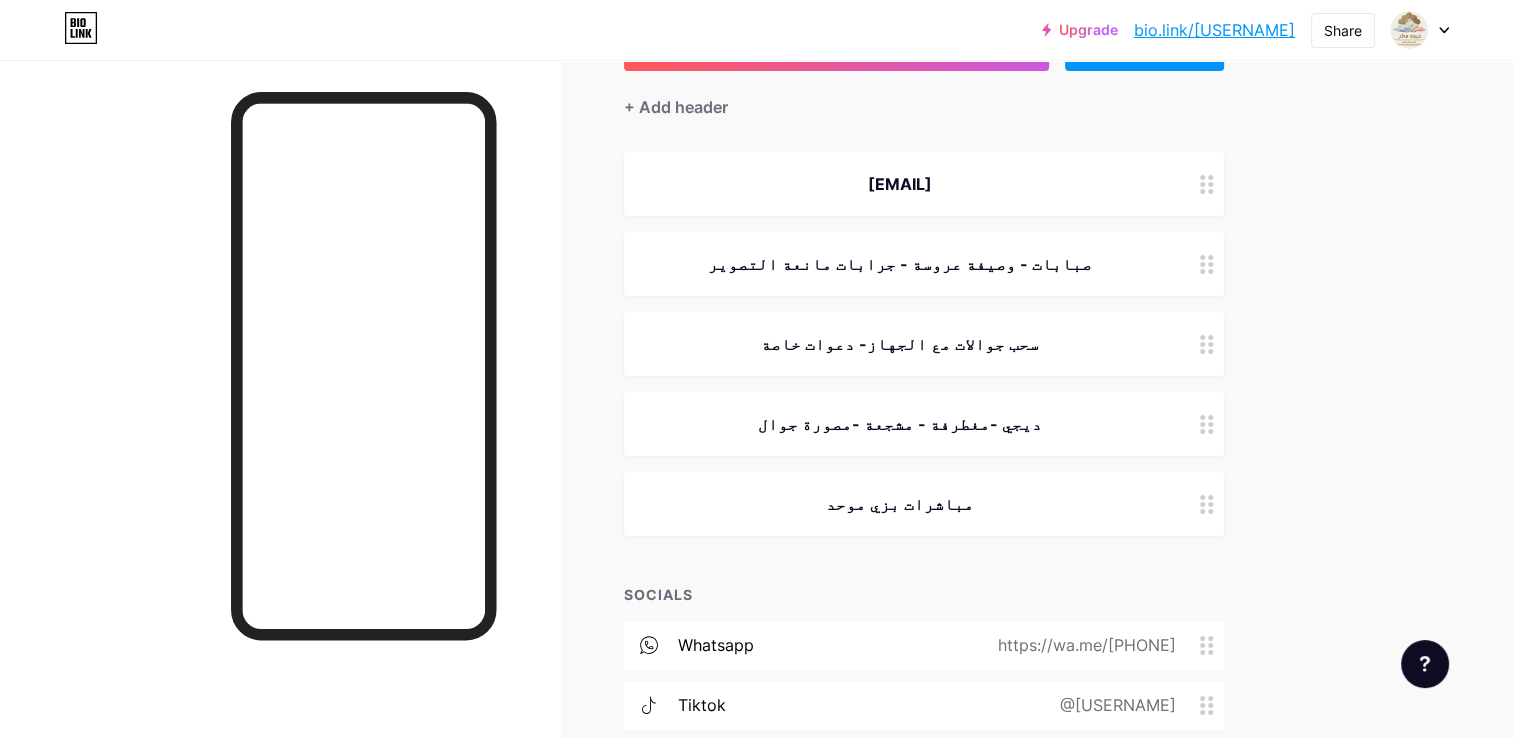 scroll, scrollTop: 52, scrollLeft: 0, axis: vertical 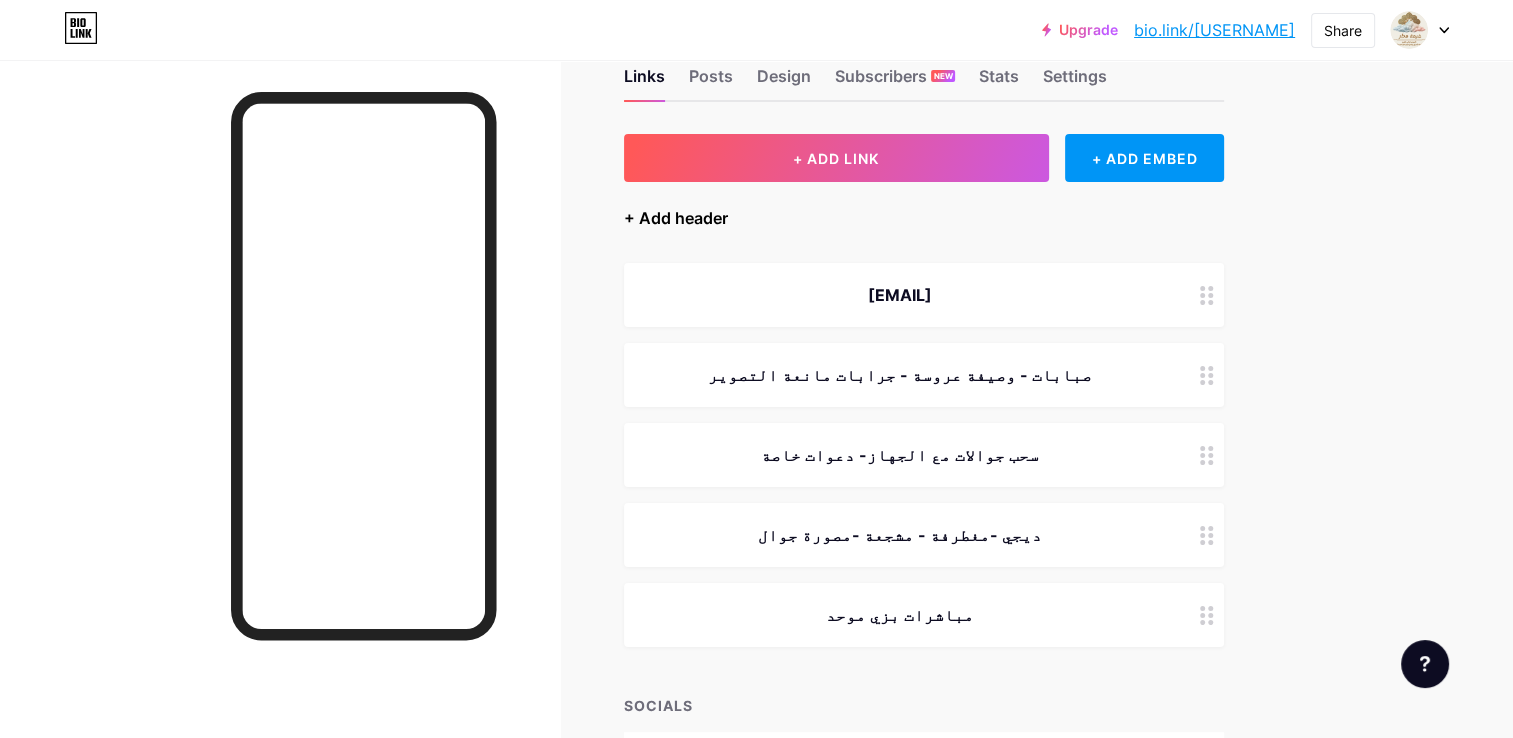 click on "+ Add header" at bounding box center [676, 218] 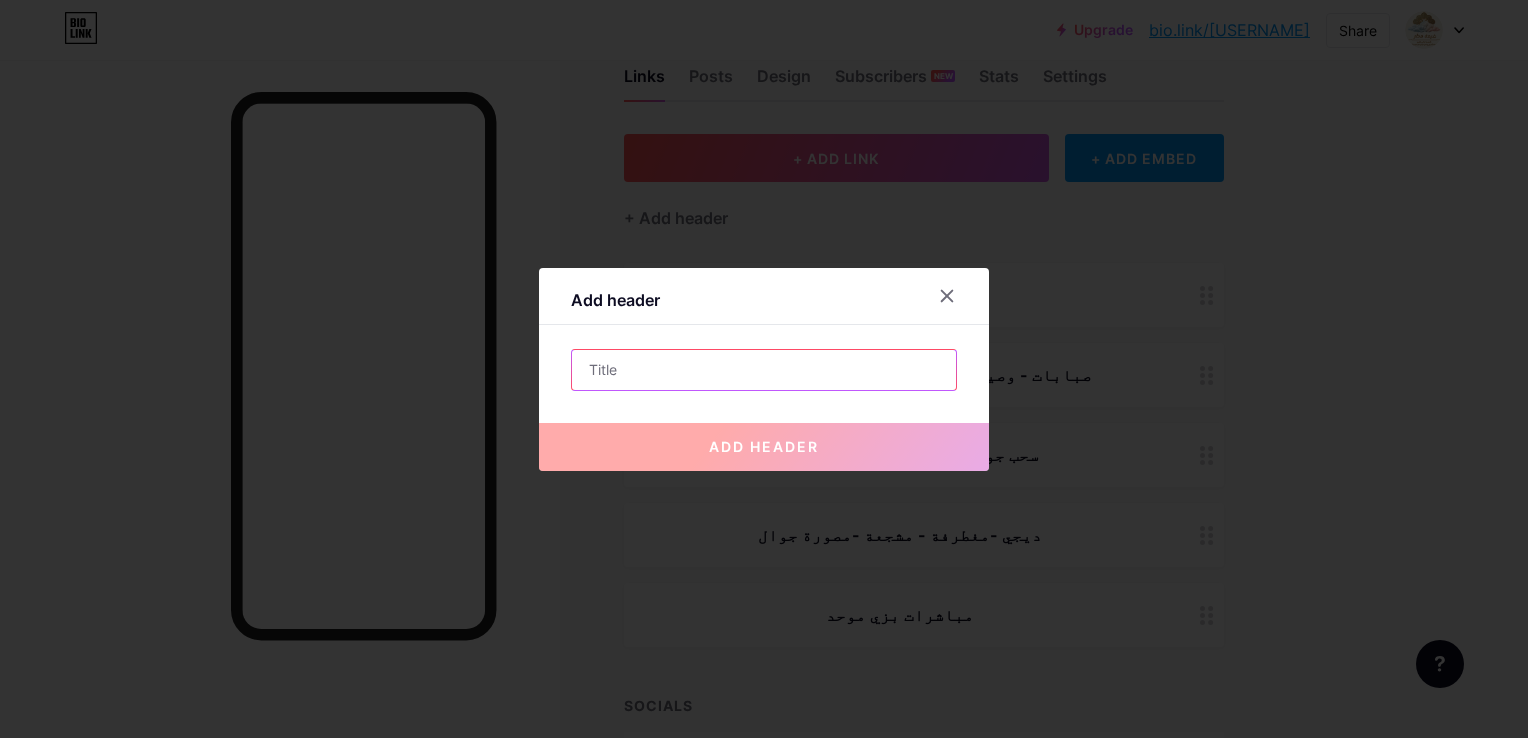 click at bounding box center (764, 370) 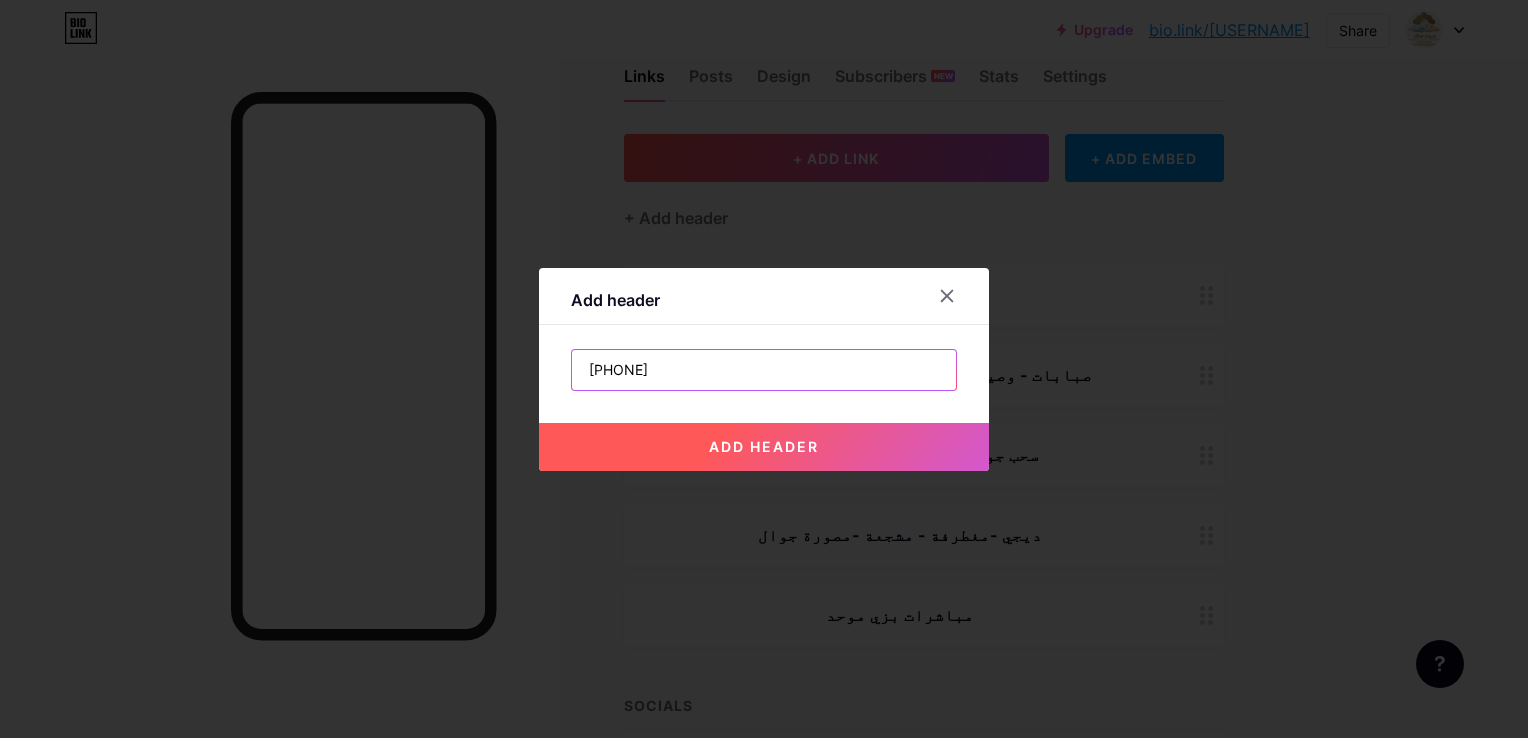 type on "[PHONE]" 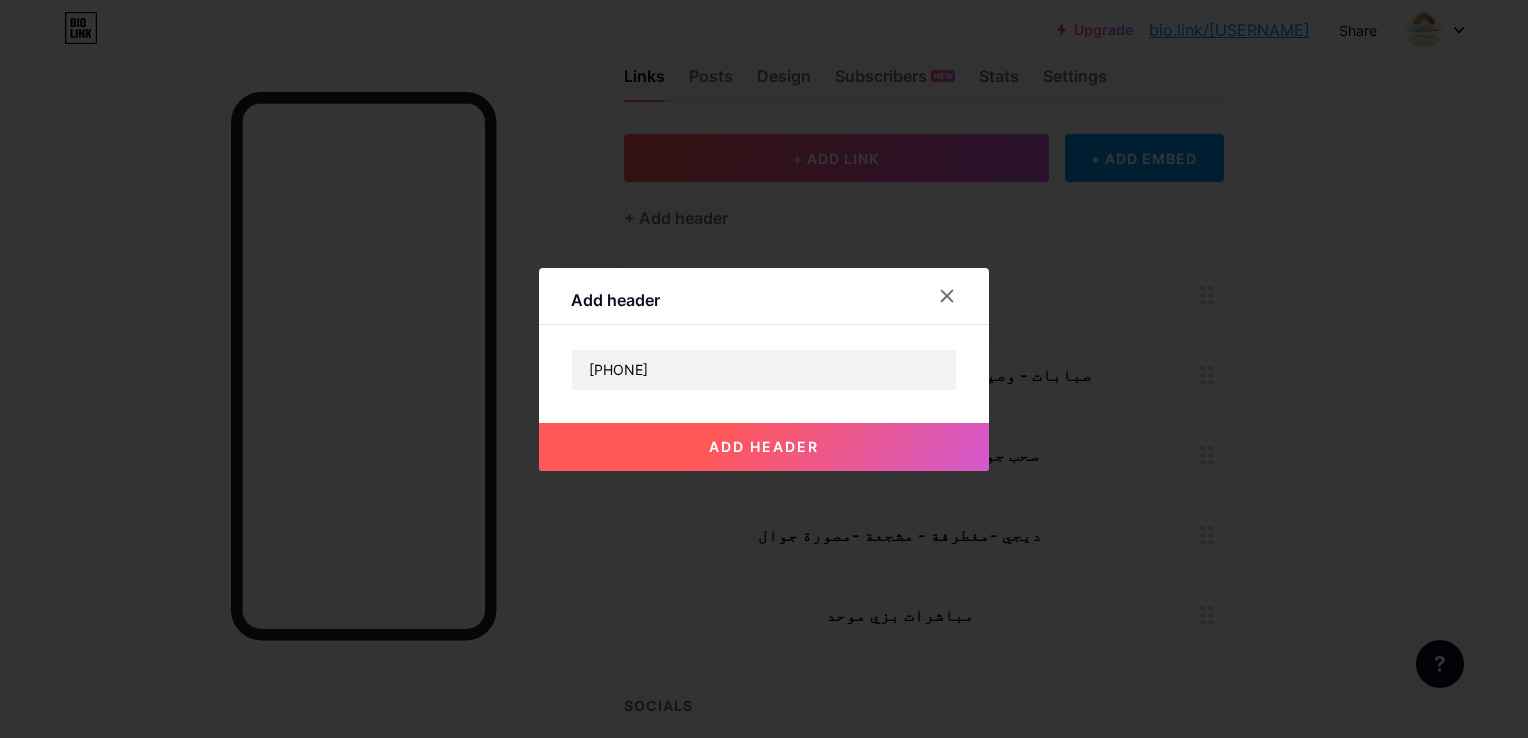 click on "add header" at bounding box center (764, 446) 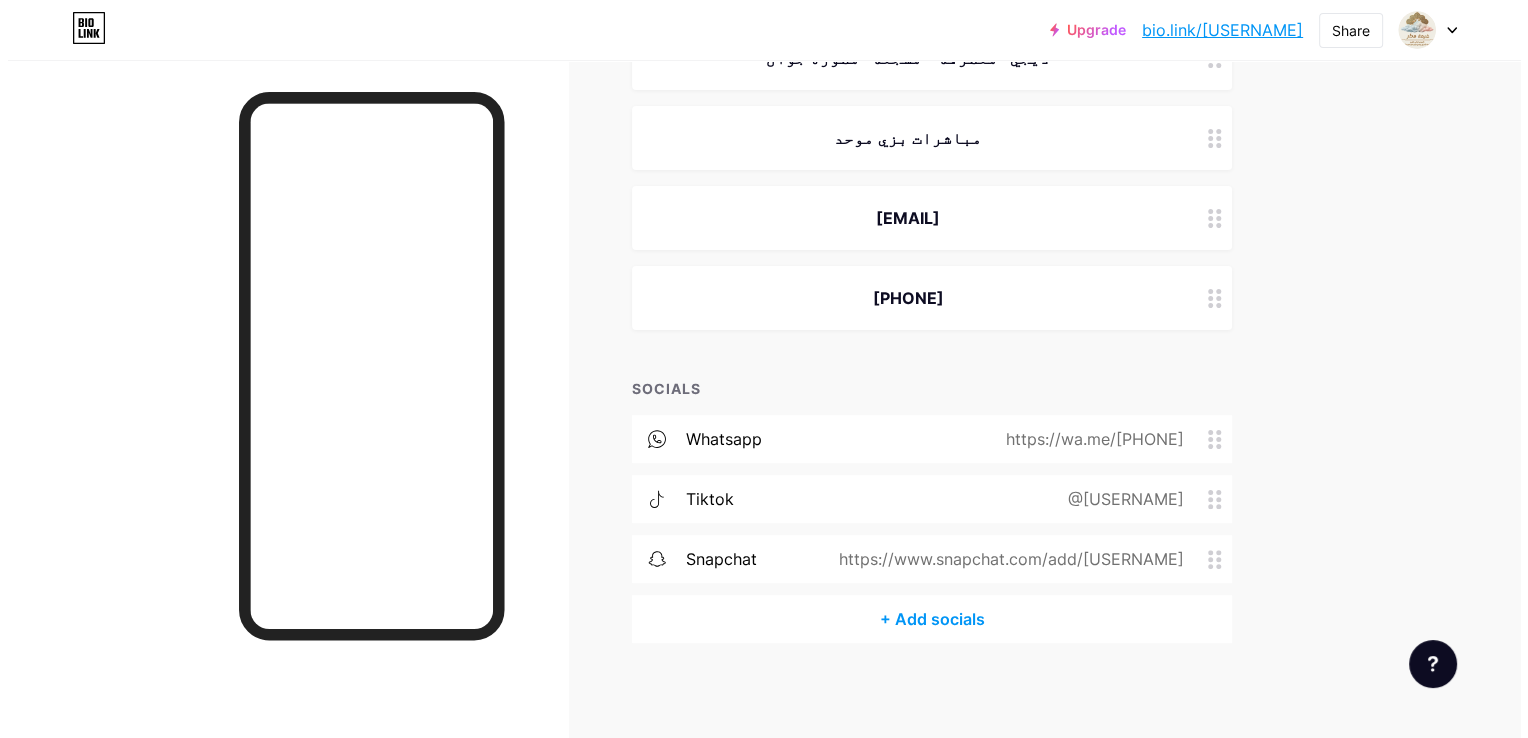 scroll, scrollTop: 452, scrollLeft: 0, axis: vertical 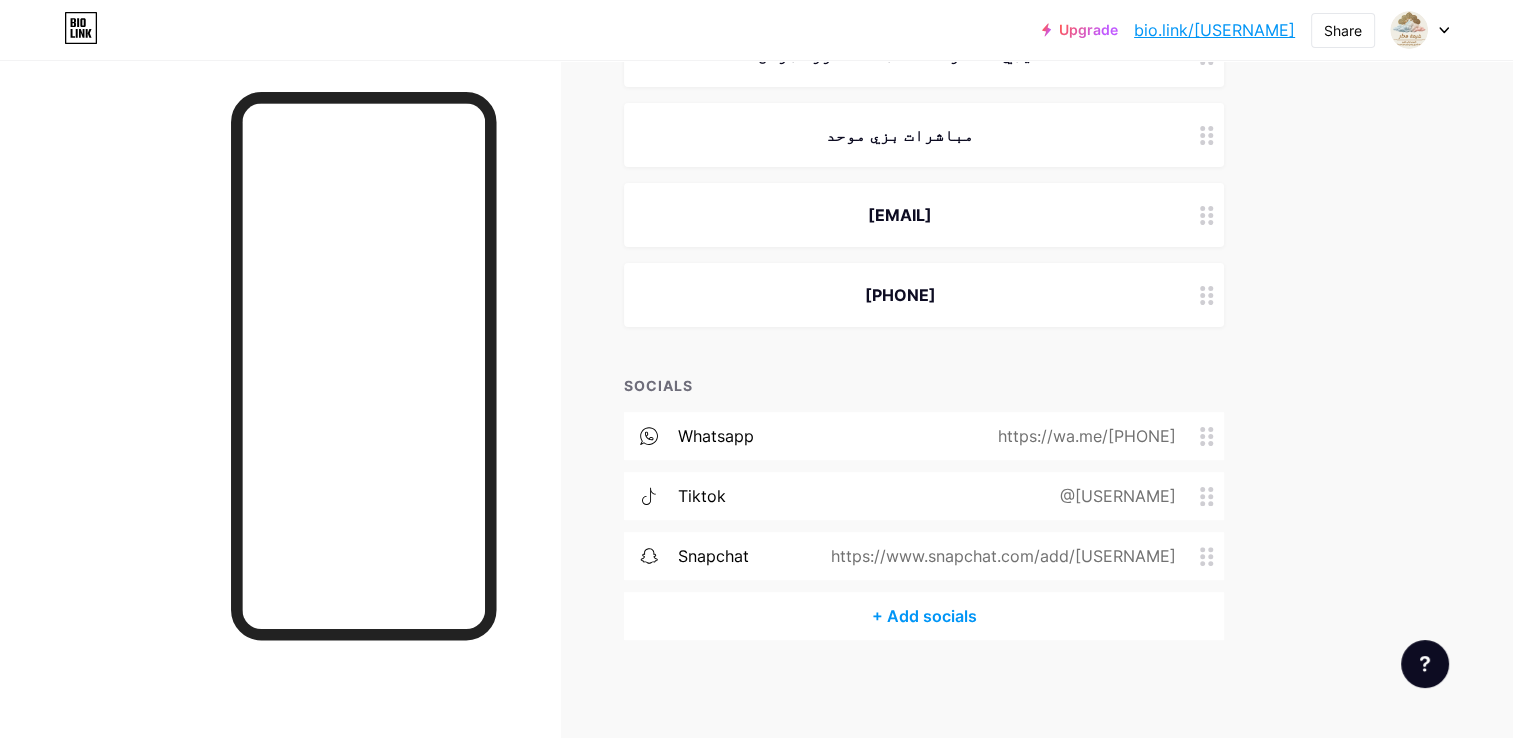 click on "+ Add socials" at bounding box center [924, 616] 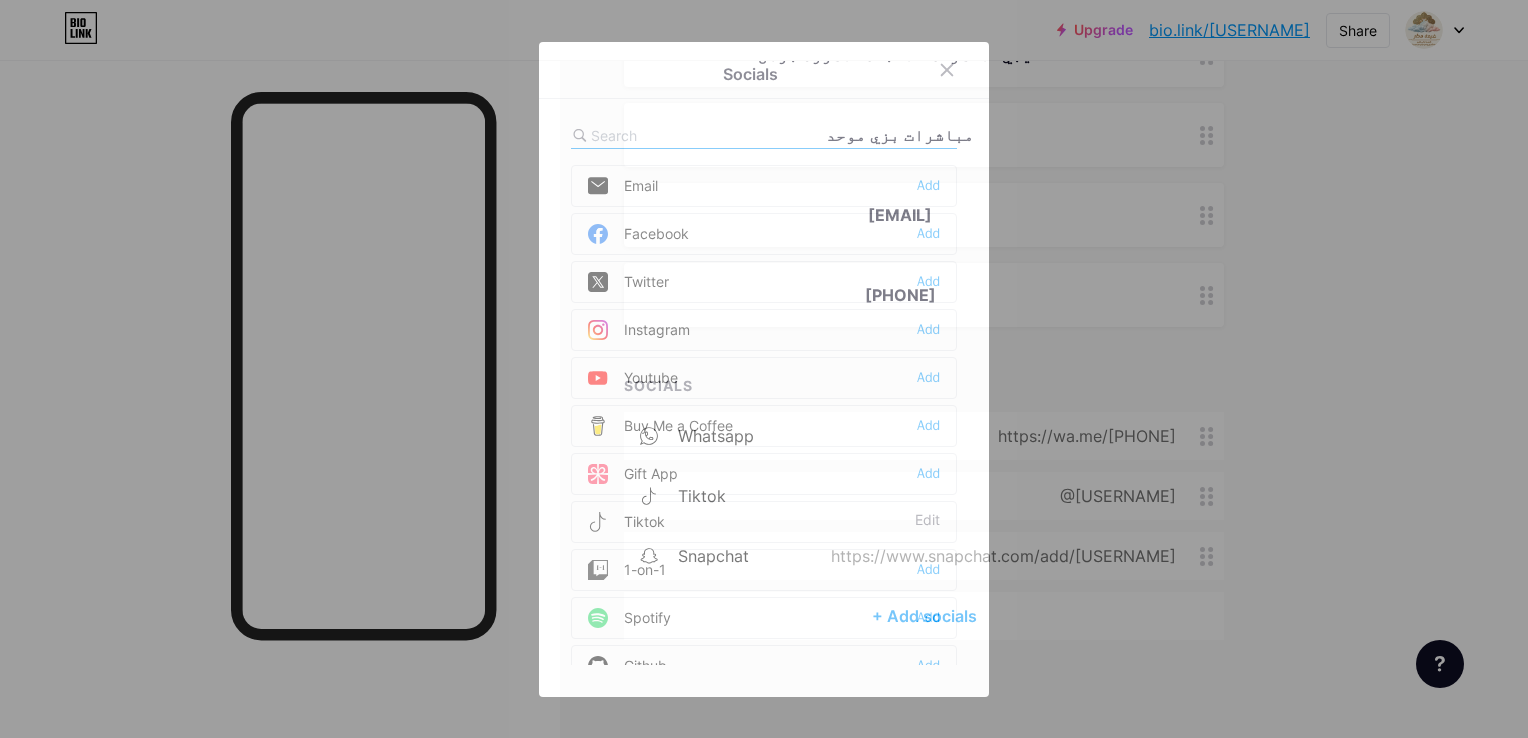click on "Email
Add" at bounding box center [764, 186] 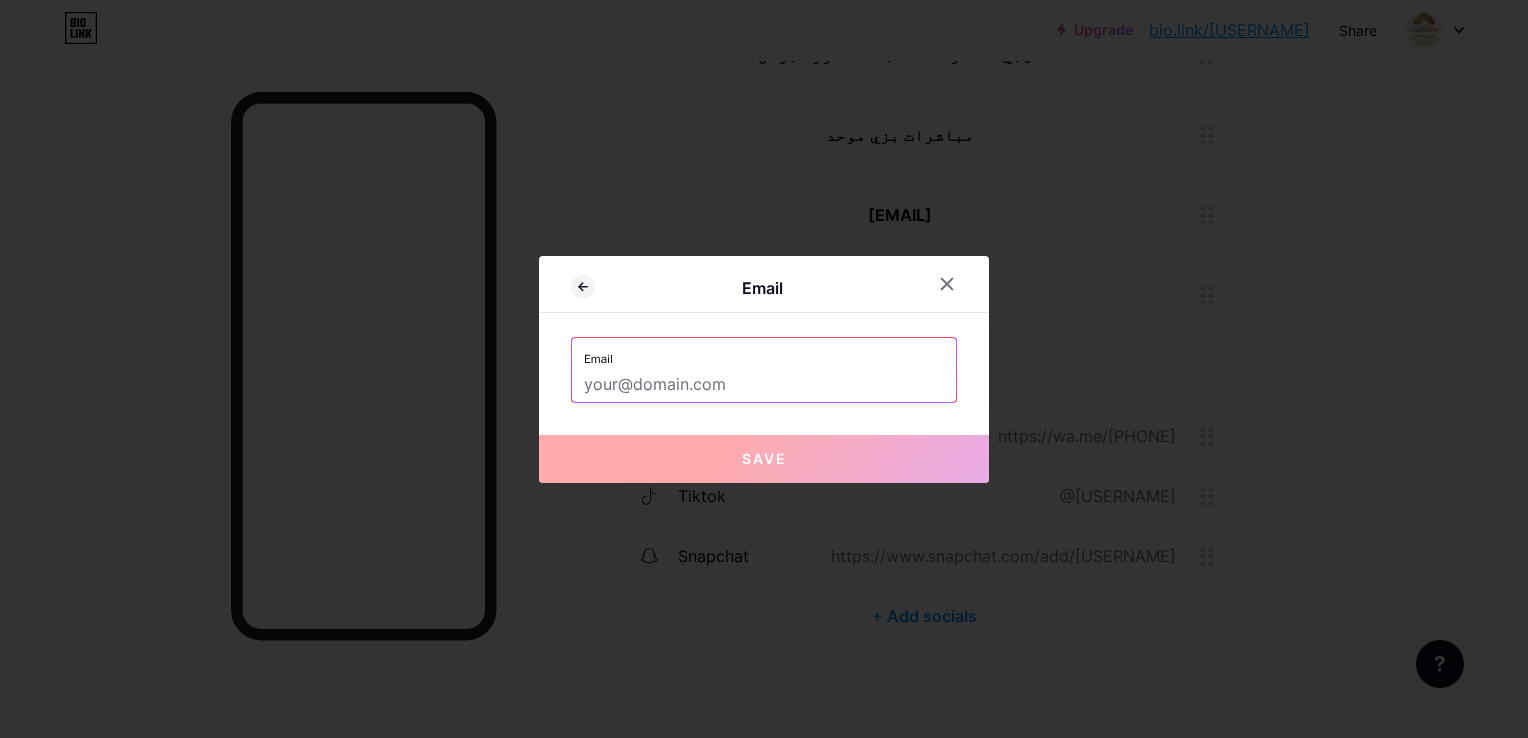 click at bounding box center (764, 385) 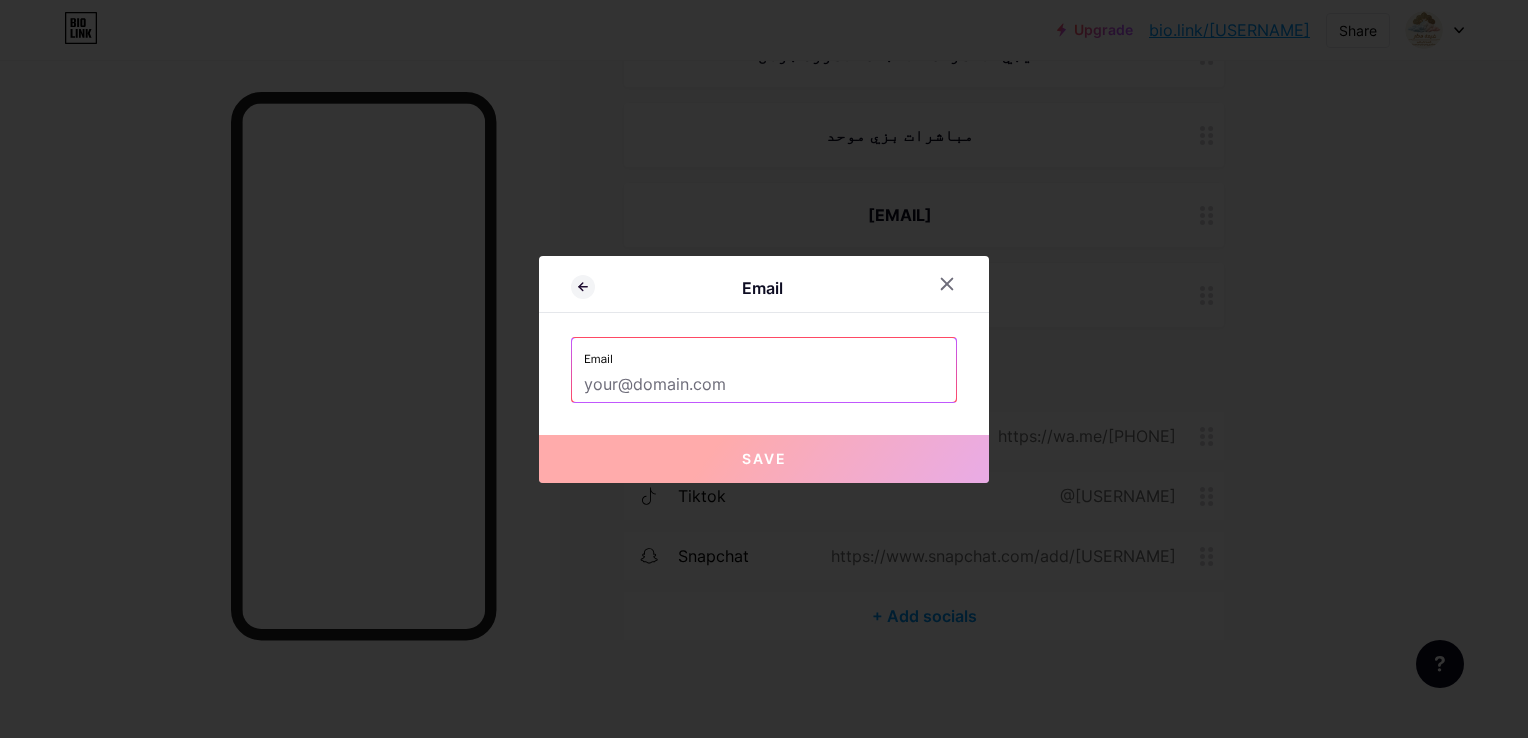 click at bounding box center [764, 385] 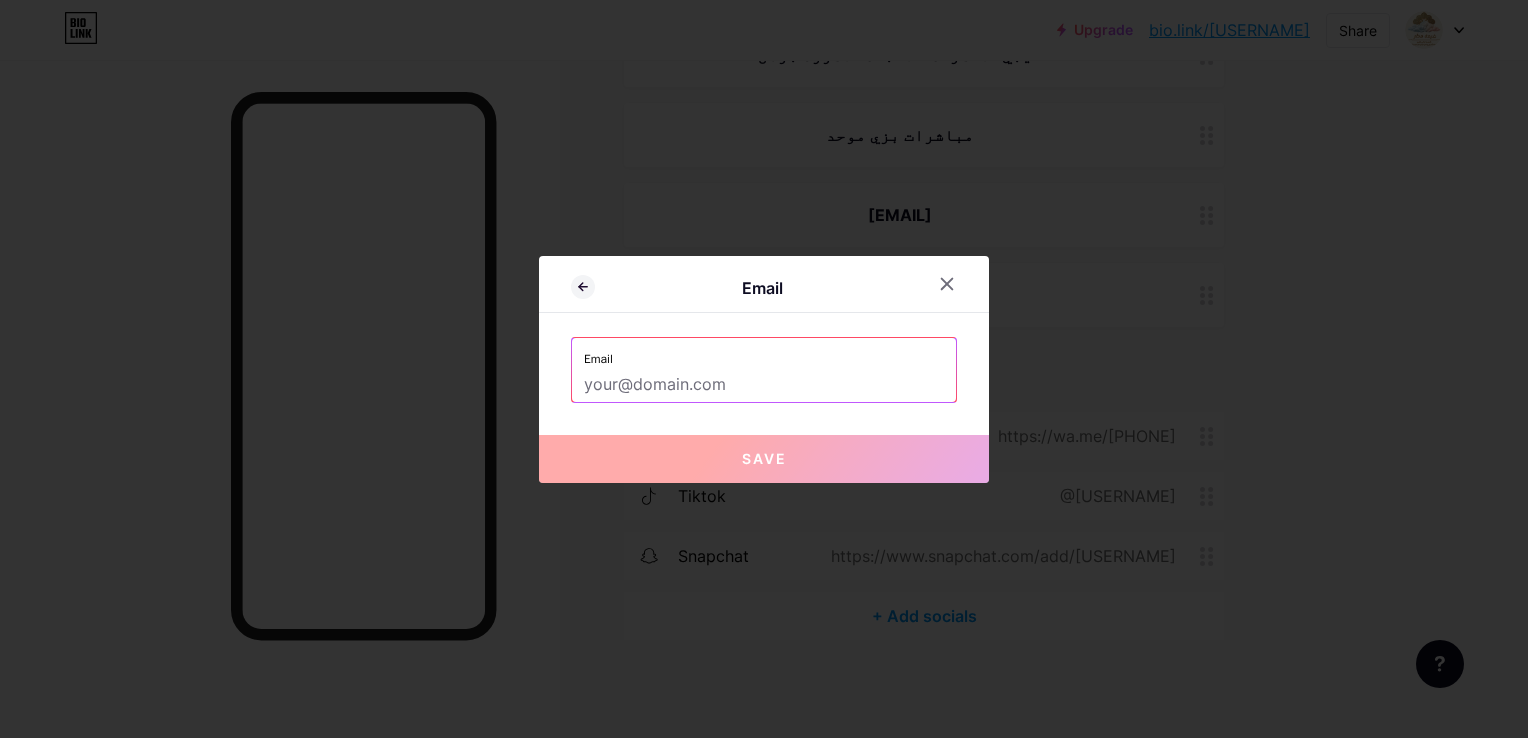 paste on "[EMAIL]" 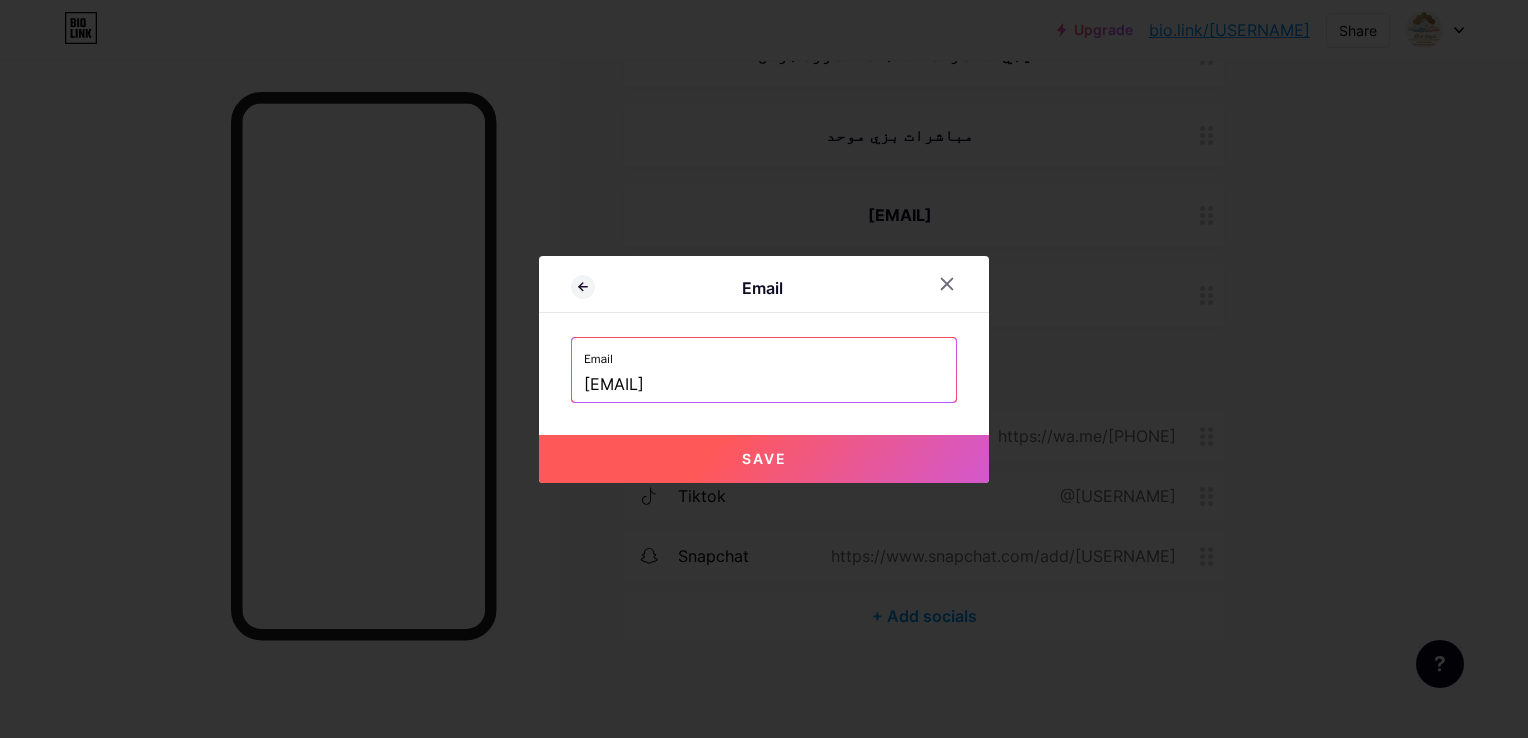 click on "Save" at bounding box center (764, 459) 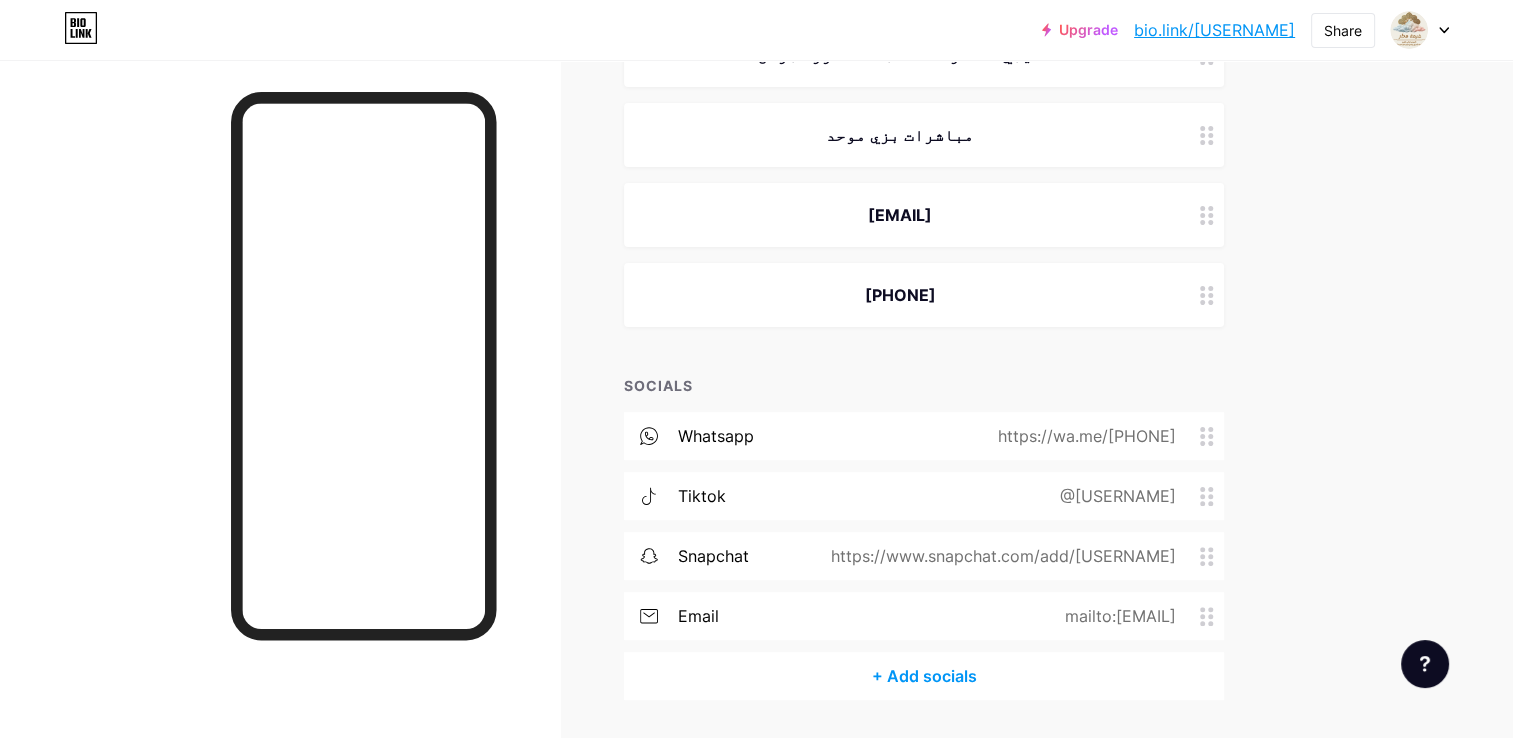 click on "SOCIALS
whatsapp
https://wa.me/[PHONE]
tiktok
@[USERNAME]
snapchat
https://www.snapchat.com/add/[USERNAME]
email
mailto:[EMAIL]               + Add socials                       Feature requests             Help center         Contact support" at bounding box center (654, 204) 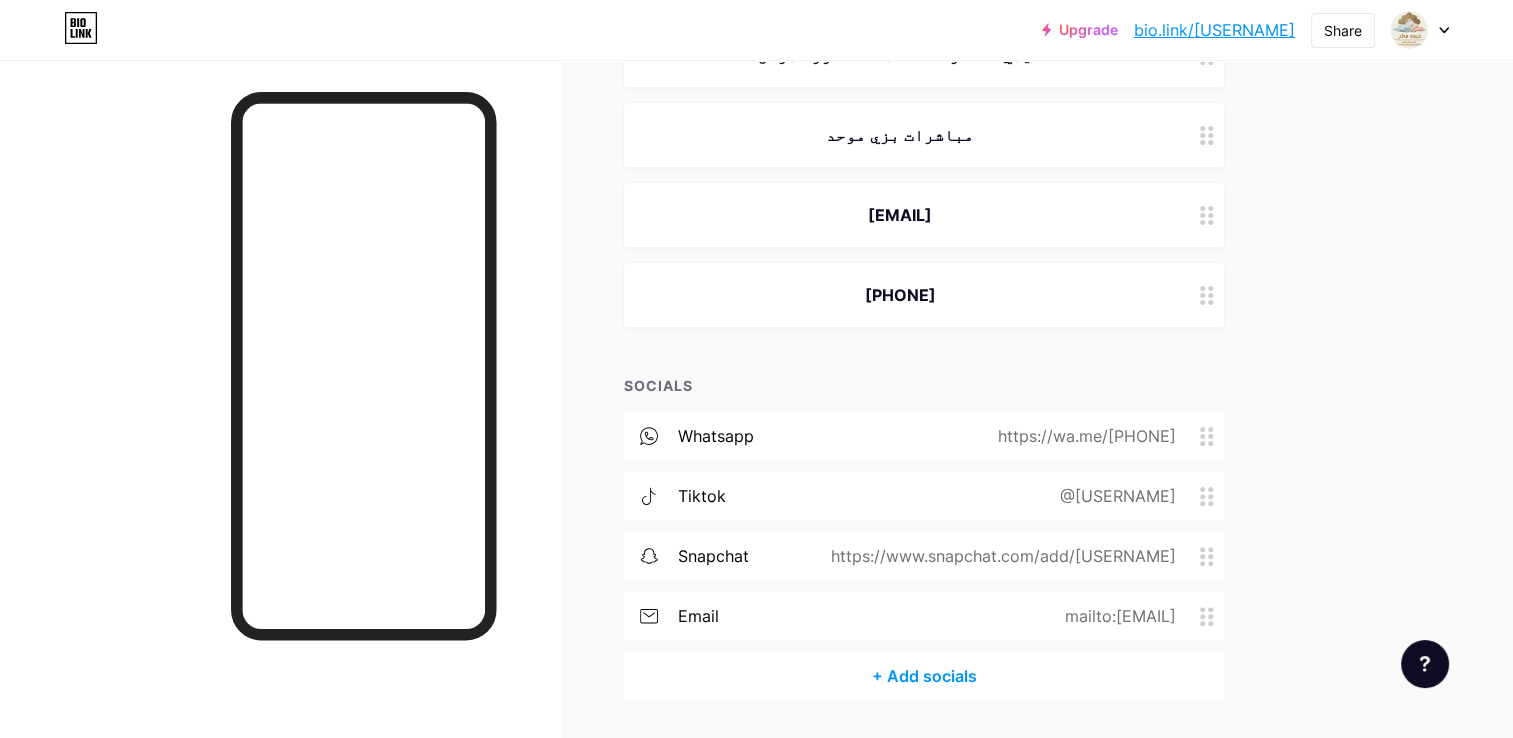 click on "+ Add socials" at bounding box center [924, 676] 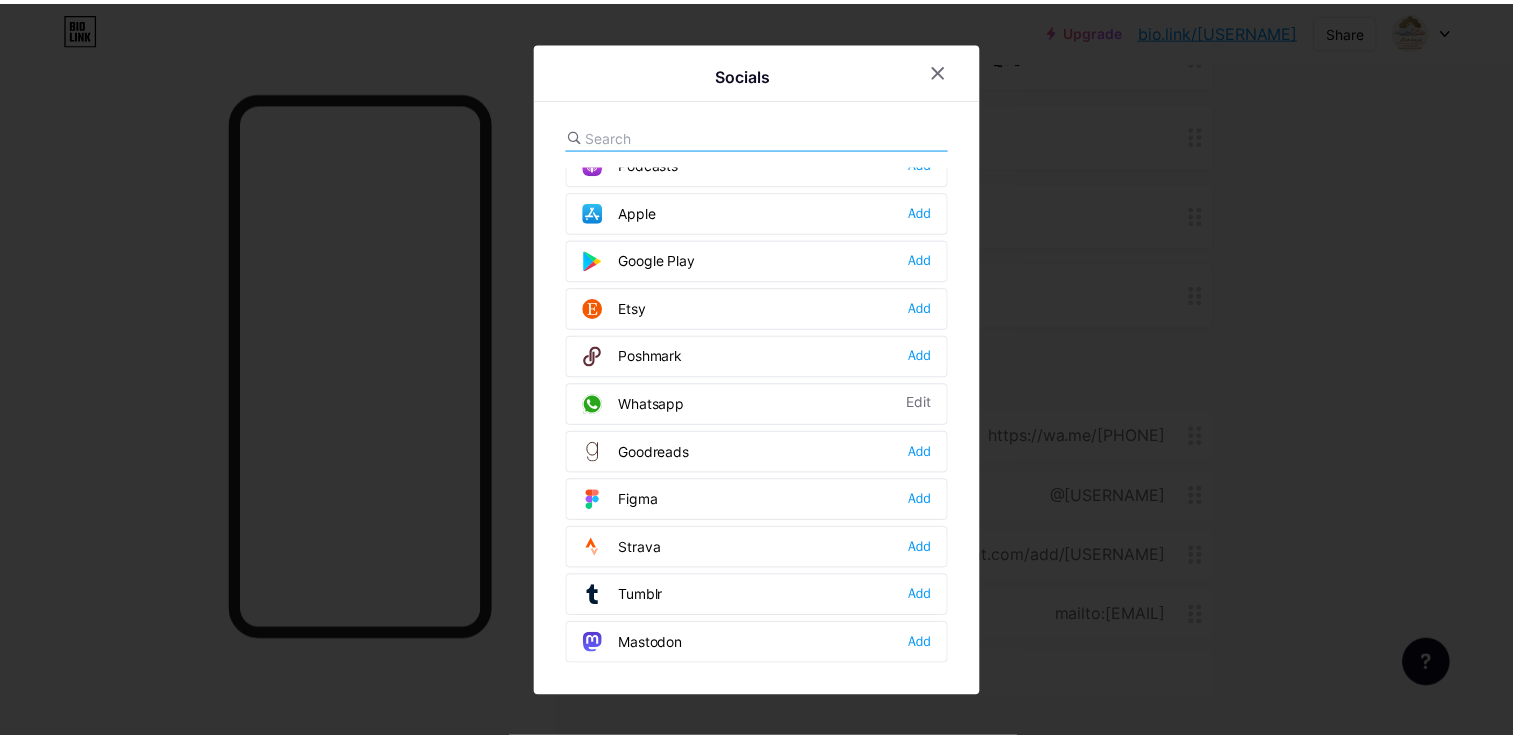 scroll, scrollTop: 1600, scrollLeft: 0, axis: vertical 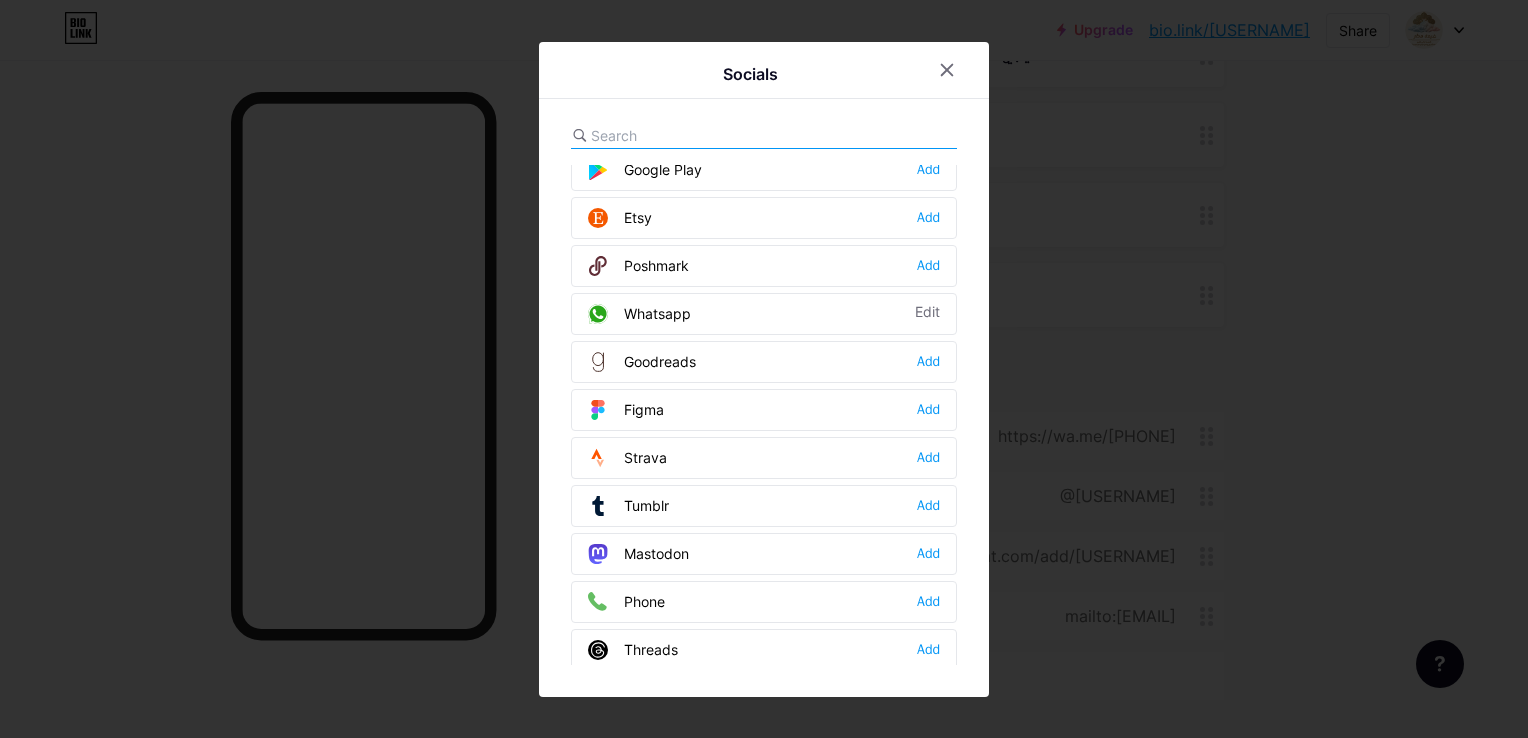 click on "Phone
Add" at bounding box center [764, 602] 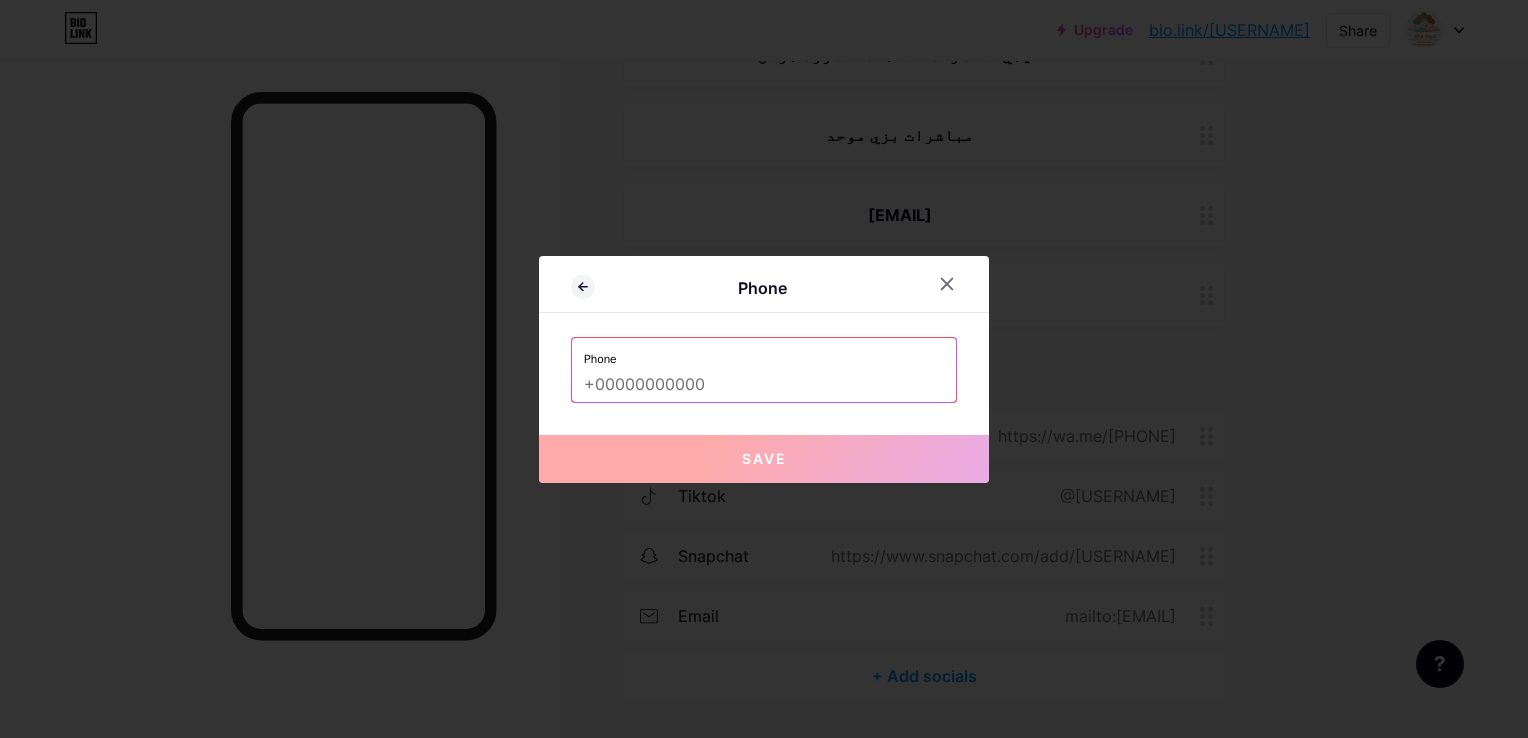 click at bounding box center (764, 385) 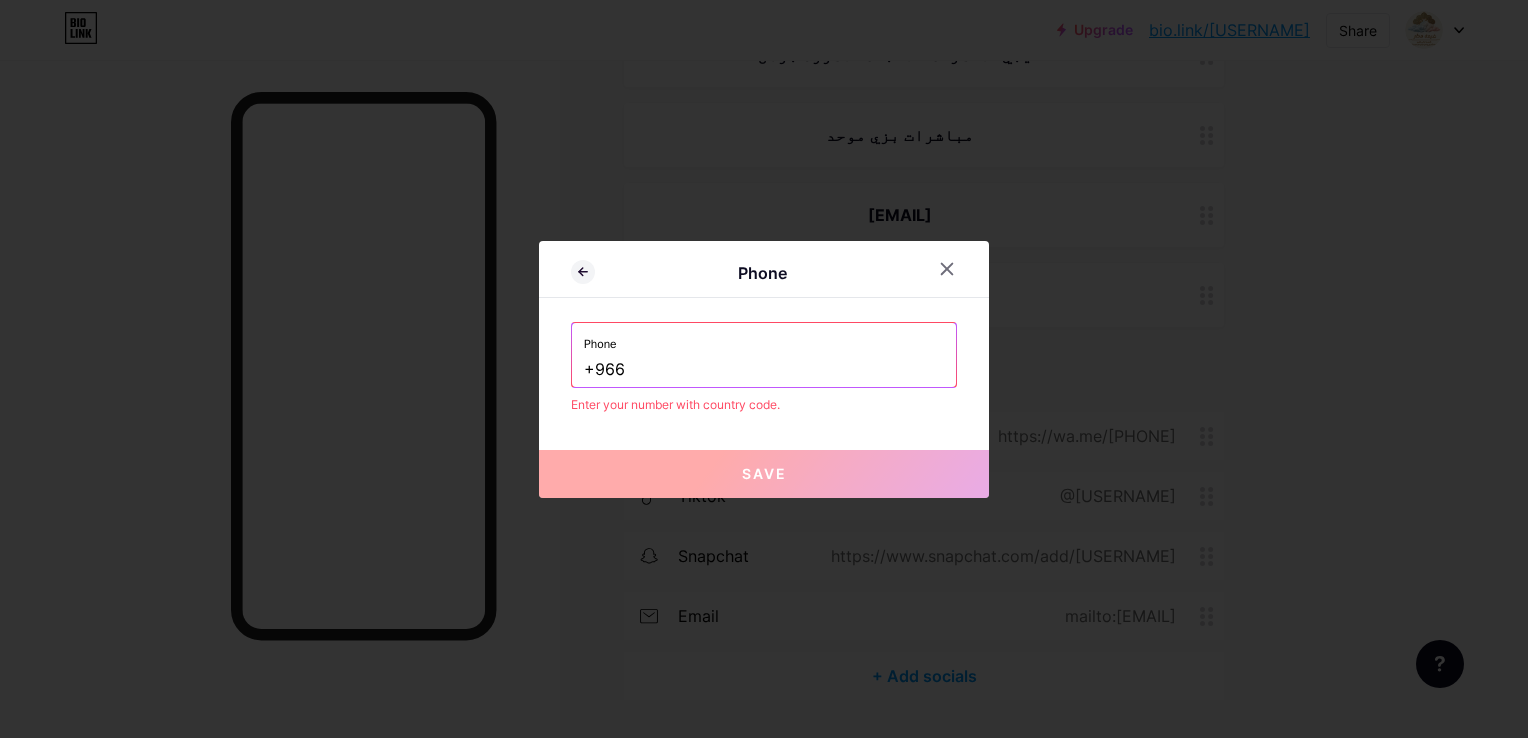 paste on "[PHONE]" 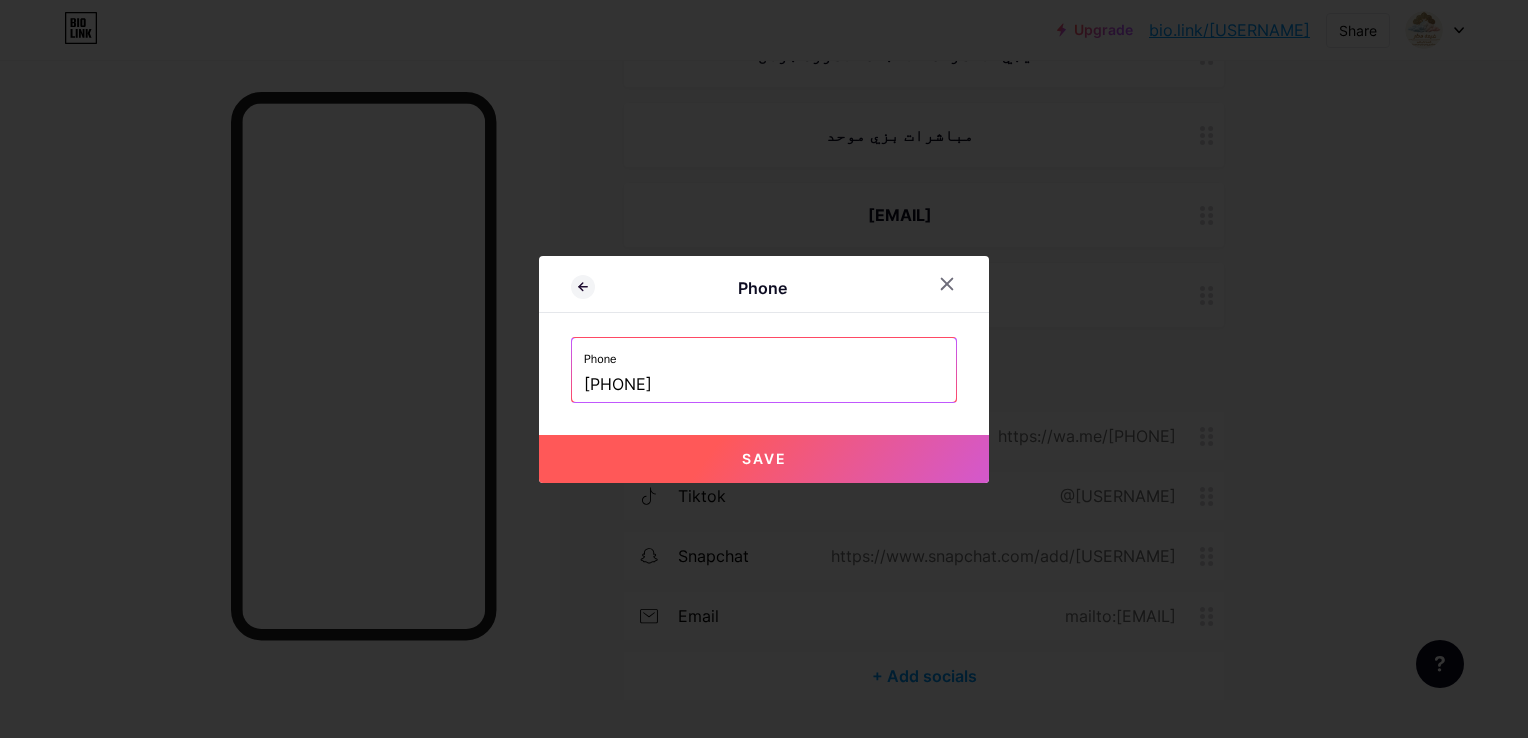 click on "Save" at bounding box center (764, 458) 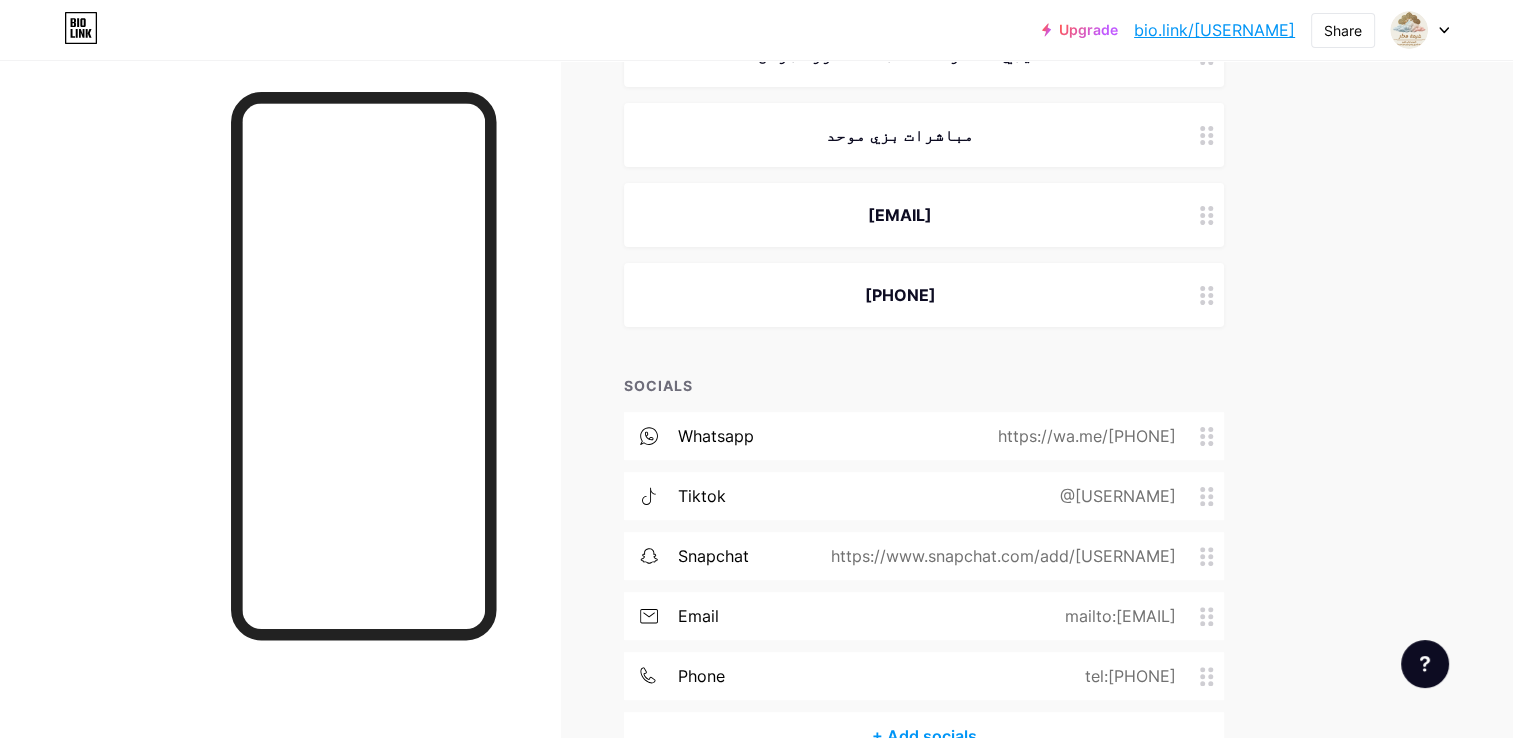click on "Upgrade   bio.link/[USERNAME]...   bio.link/[USERNAME]   Share               Switch accounts     [FIRST] [LAST]   bio.link/[USERNAME]       + Add a new page        Account settings   Logout   Link Copied
Links
Posts
Design
Subscribers
NEW
Stats
Settings       + ADD LINK     + ADD EMBED
+ Add header
صبابات - وصيفة عروسة - جرابات مانعة التصوير
سحب جوالات مع الجهاز- دعوات خاصة
ديجي  -مغطرفة - مشجعة  -مصورة جوال
مباشرات بزي موحد
[EMAIL]
[PHONE]
SOCIALS
whatsapp
https://wa.me/[PHONE]
tiktok
@[USERNAME]
snapchat
email                 phone" at bounding box center [756, 204] 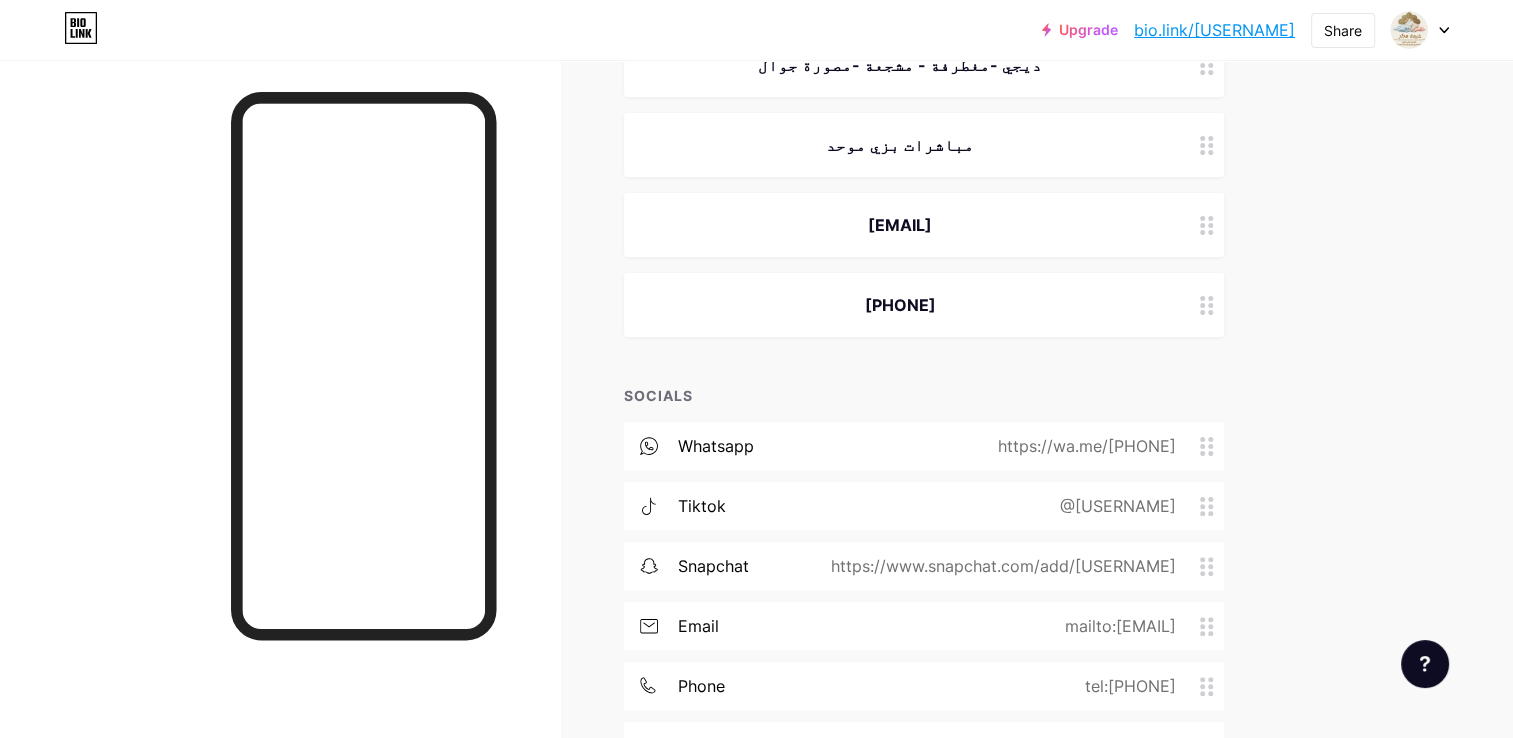 scroll, scrollTop: 533, scrollLeft: 0, axis: vertical 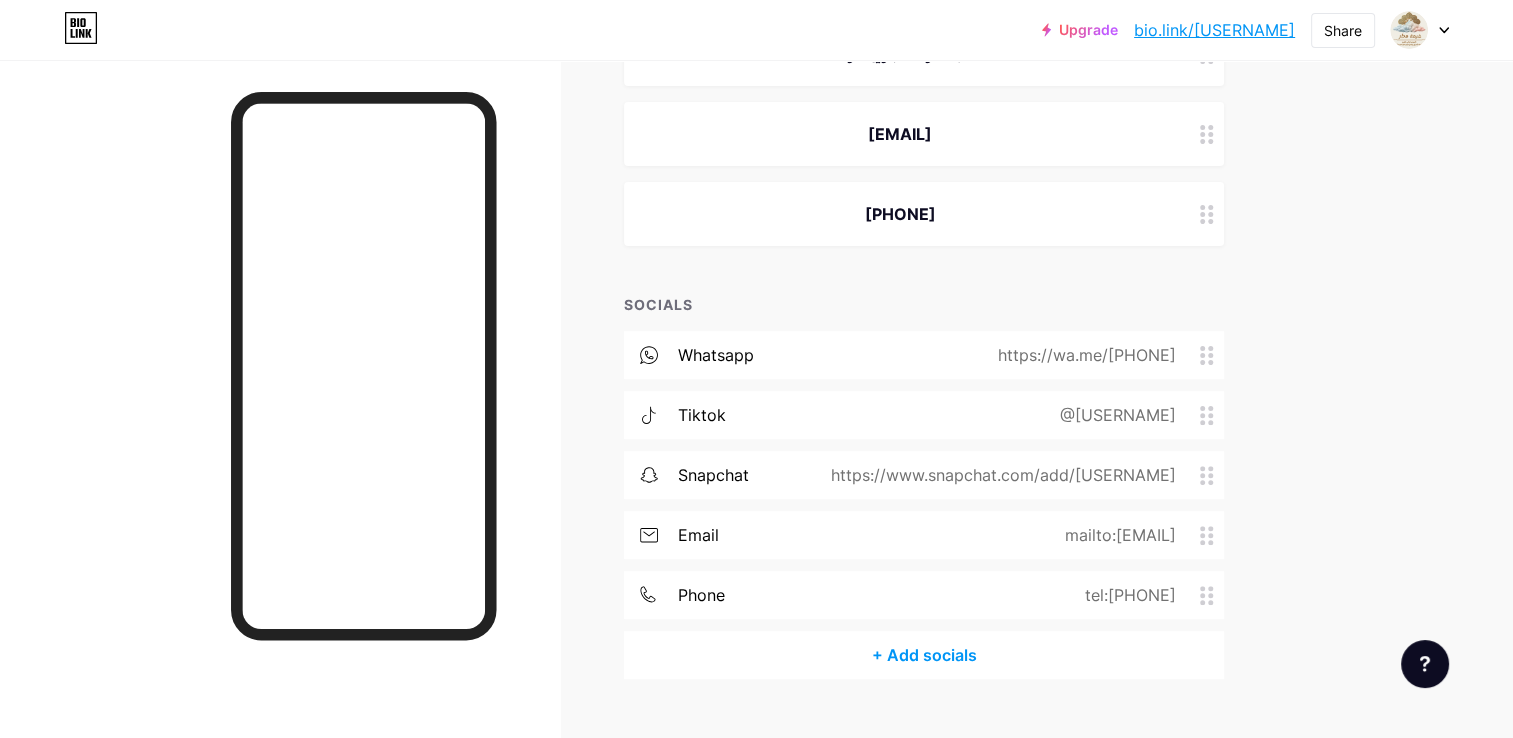 type 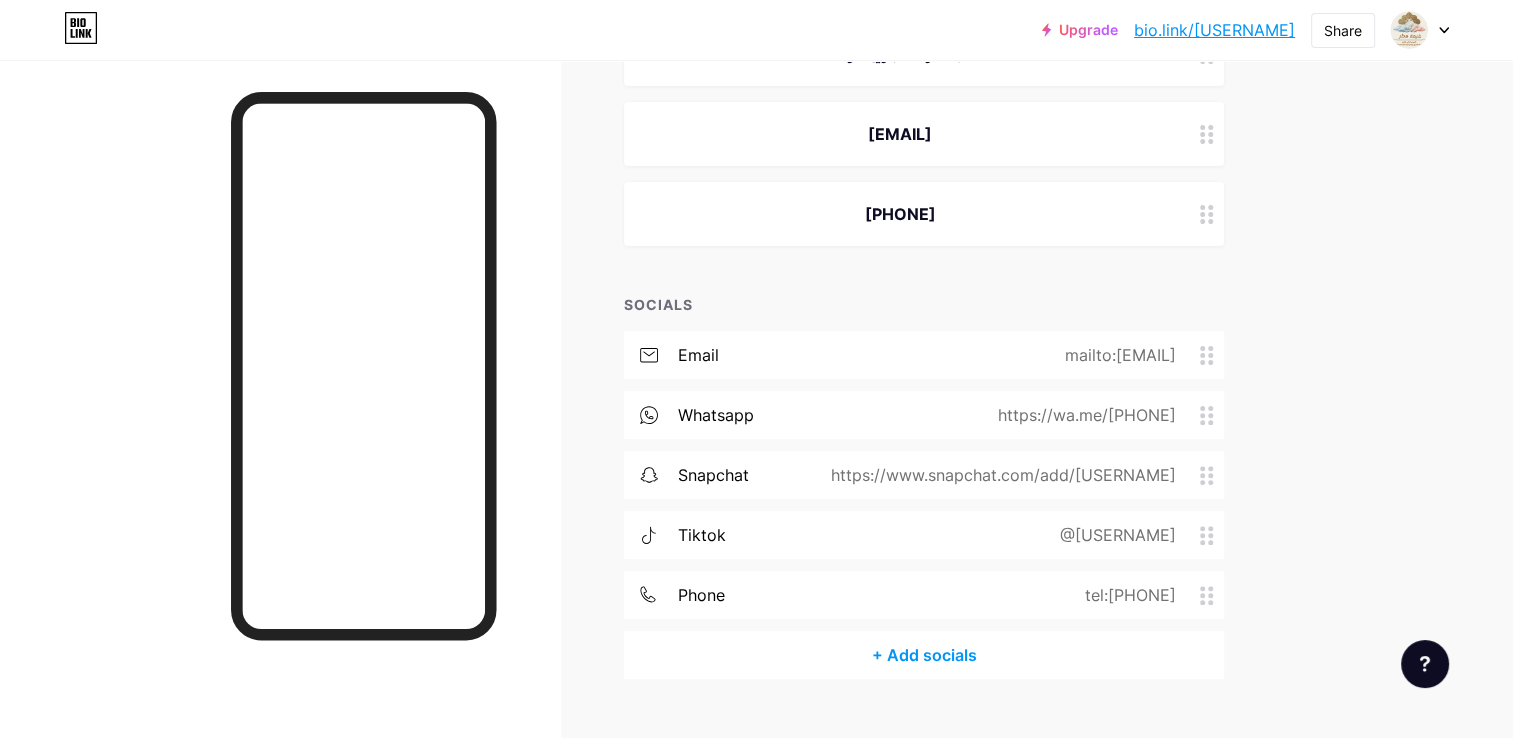 click on "Upgrade   bio.link/[USERNAME]...   bio.link/[USERNAME]   Share               Switch accounts     [FIRST] [LAST]   bio.link/[USERNAME]       + Add a new page        Account settings   Logout   Link Copied
Links
Posts
Design
Subscribers
NEW
Stats
Settings       + ADD LINK     + ADD EMBED
+ Add header
صبابات - وصيفة عروسة - جرابات مانعة التصوير
سحب جوالات مع الجهاز- دعوات خاصة
ديجي  -مغطرفة - مشجعة  -مصورة جوال
مباشرات بزي موحد
[EMAIL]
057 21 23 770
SOCIALS
email
mailto:[EMAIL]
whatsapp
https://wa.me/[PHONE]
snapchat
tiktok" at bounding box center [756, 123] 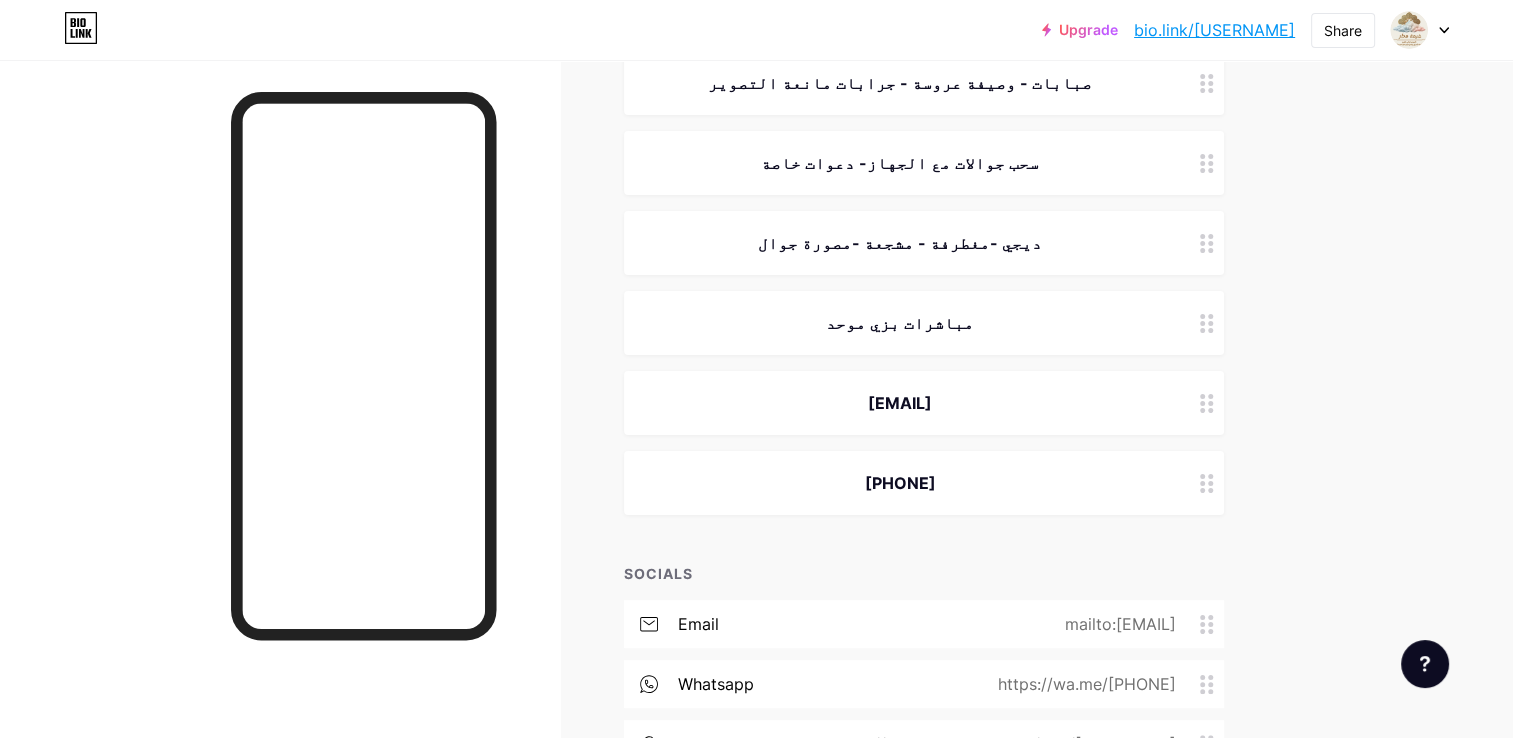 scroll, scrollTop: 0, scrollLeft: 0, axis: both 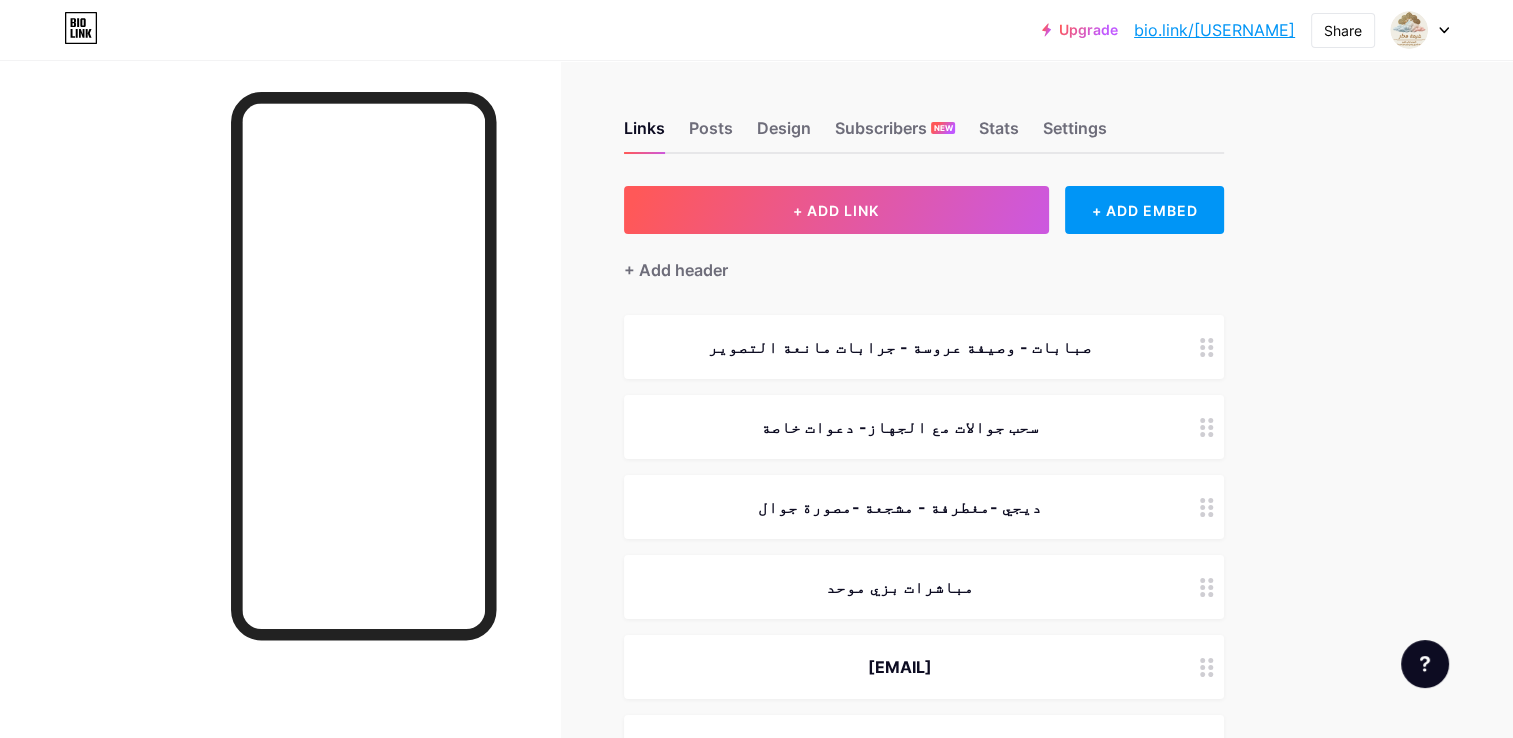 click on "Upgrade   bio.link/[USERNAME]...   bio.link/[USERNAME]   Share               Switch accounts     [FIRST] [LAST]   bio.link/[USERNAME]       + Add a new page        Account settings   Logout   Link Copied
Links
Posts
Design
Subscribers
NEW
Stats
Settings       + ADD LINK     + ADD EMBED
+ Add header
صبابات - وصيفة عروسة - جرابات مانعة التصوير
سحب جوالات مع الجهاز- دعوات خاصة
ديجي  -مغطرفة - مشجعة  -مصورة جوال
مباشرات بزي موحد
[EMAIL]
057 21 23 770
SOCIALS
email
mailto:[EMAIL]
whatsapp
https://wa.me/[PHONE]
snapchat
tiktok" at bounding box center (756, 656) 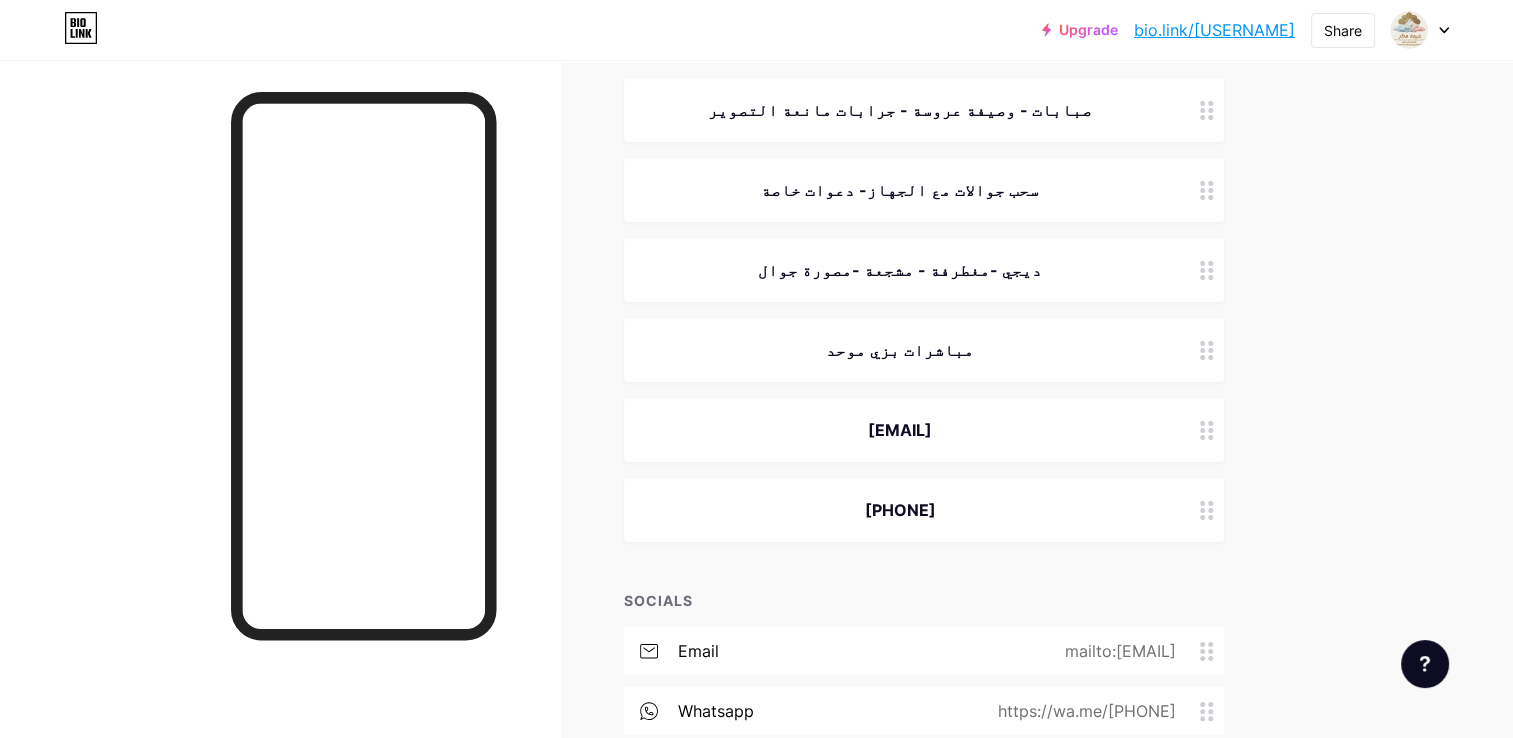 scroll, scrollTop: 0, scrollLeft: 0, axis: both 